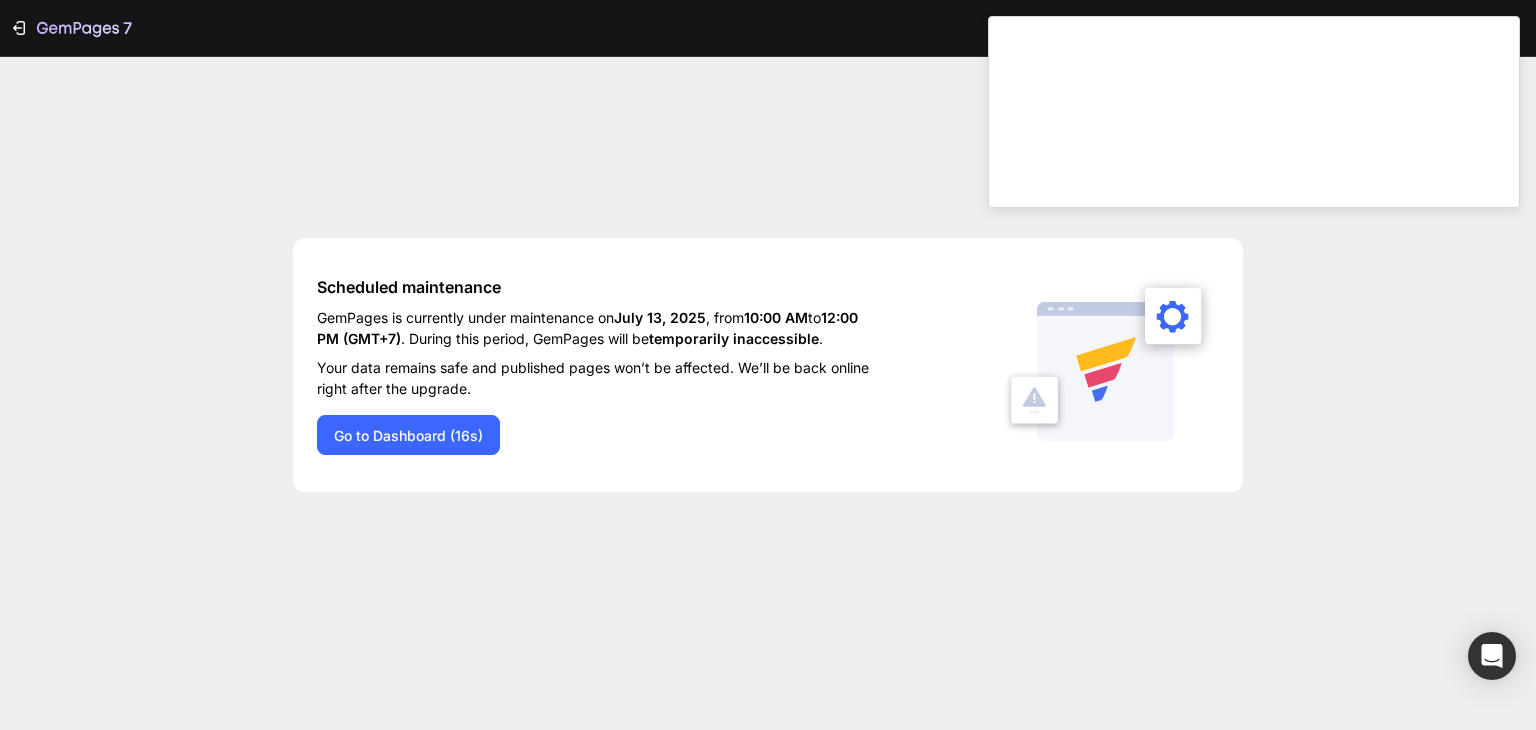 scroll, scrollTop: 0, scrollLeft: 0, axis: both 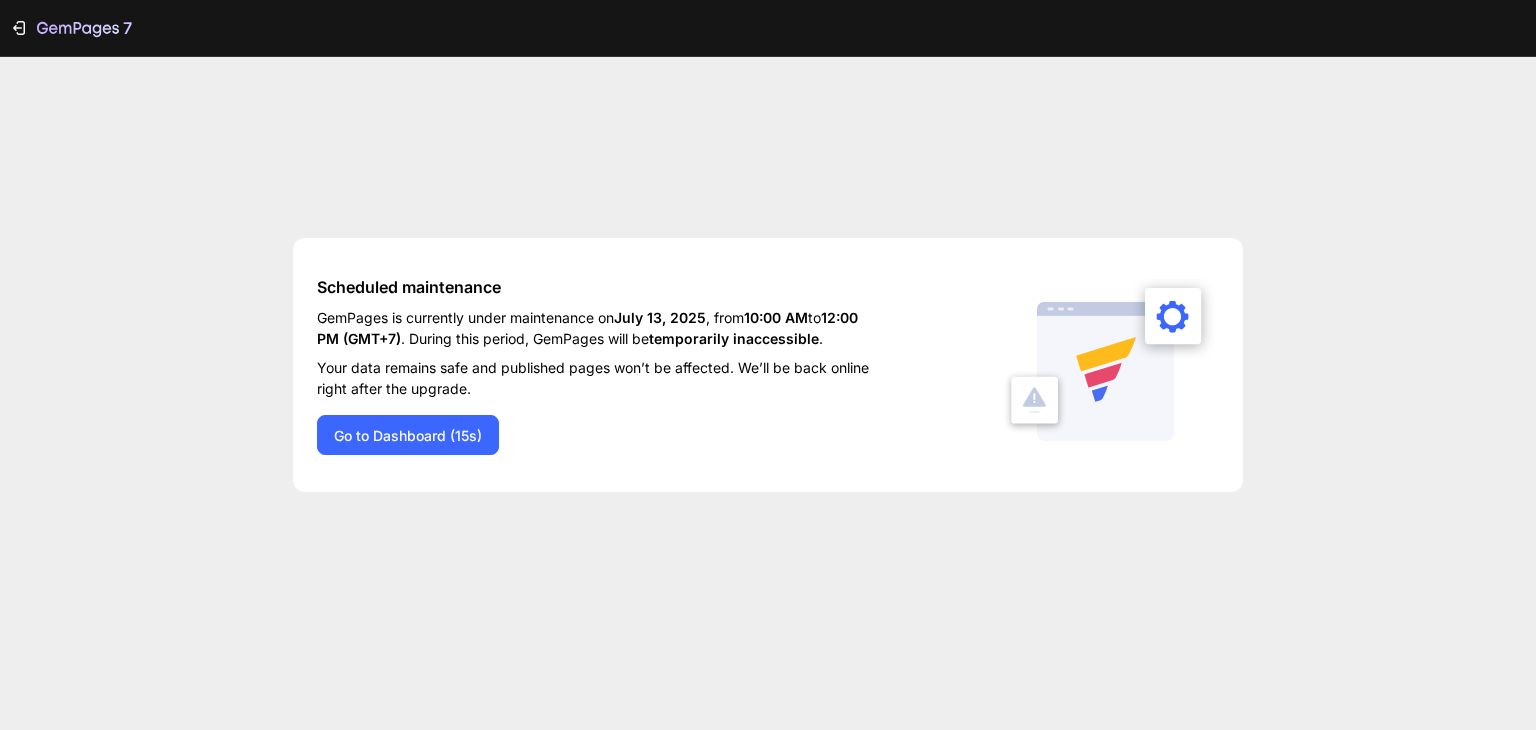 click on "Scheduled maintenance  GemPages is currently under maintenance on  July 13, 2025 , from  10:00 AM  to  12:00 PM (GMT+7) . During this period, GemPages will be  temporarily inaccessible .   Your data remains safe and published pages won’t be affected. We’ll be back online right after the upgrade.  Go to Dashboard (15s)" 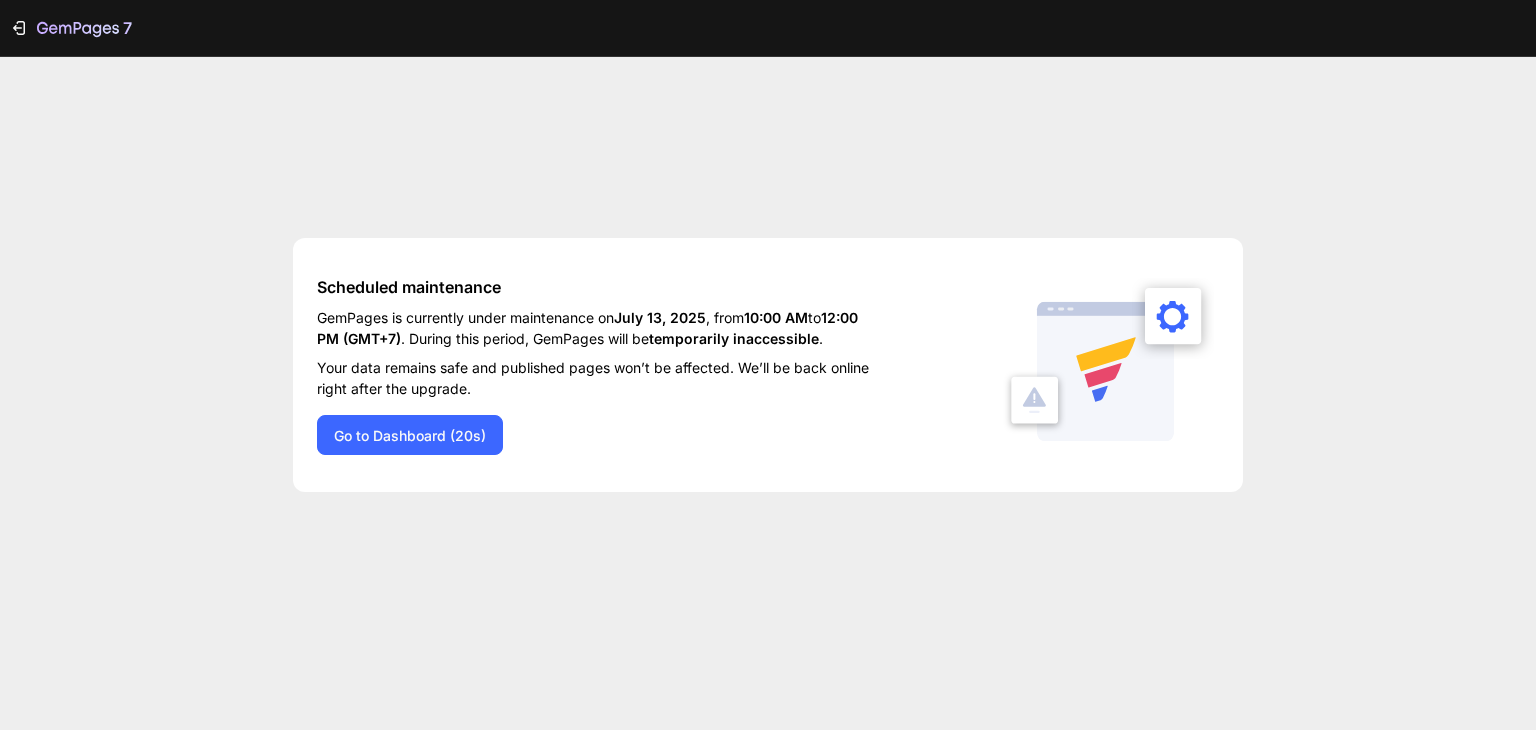 scroll, scrollTop: 0, scrollLeft: 0, axis: both 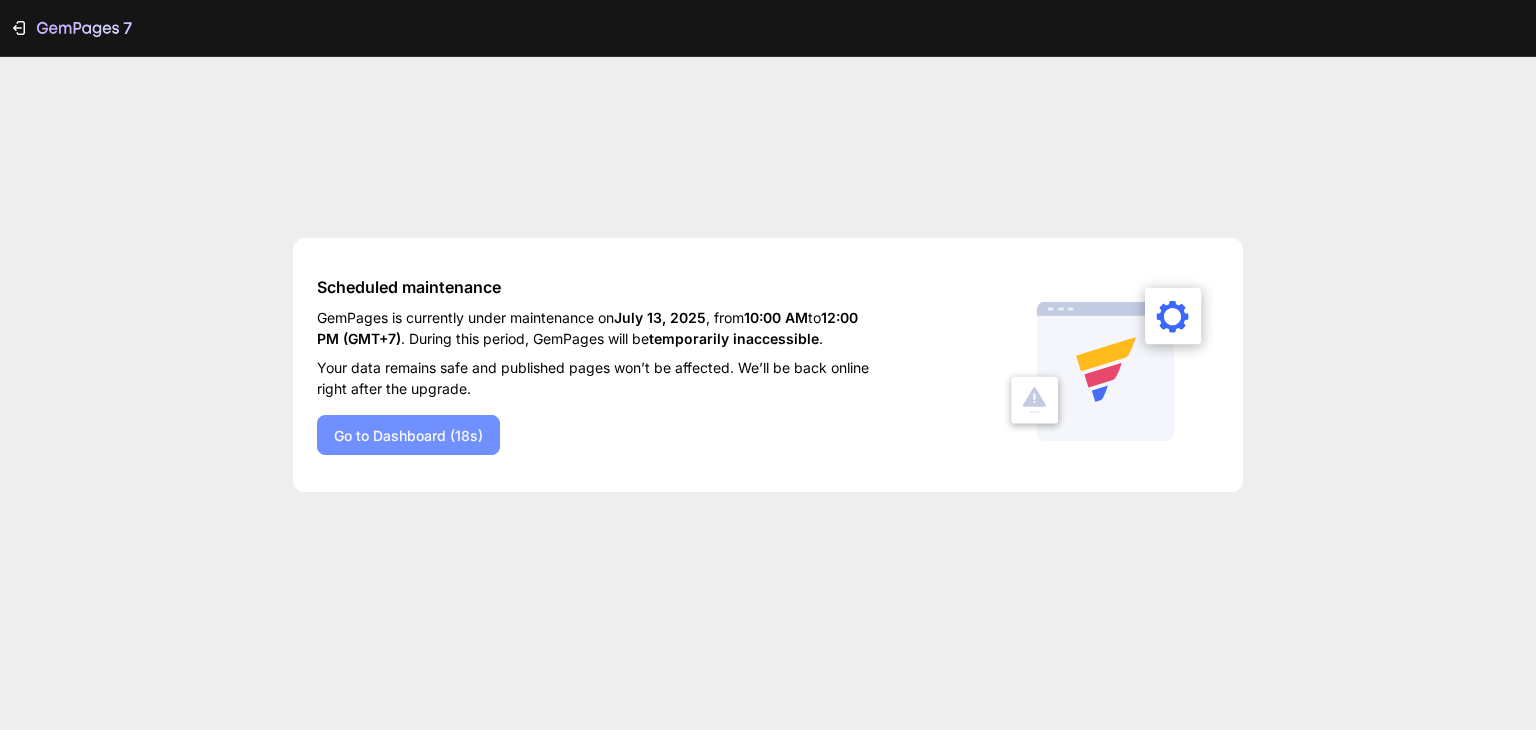 click on "Go to Dashboard (18s)" at bounding box center [408, 435] 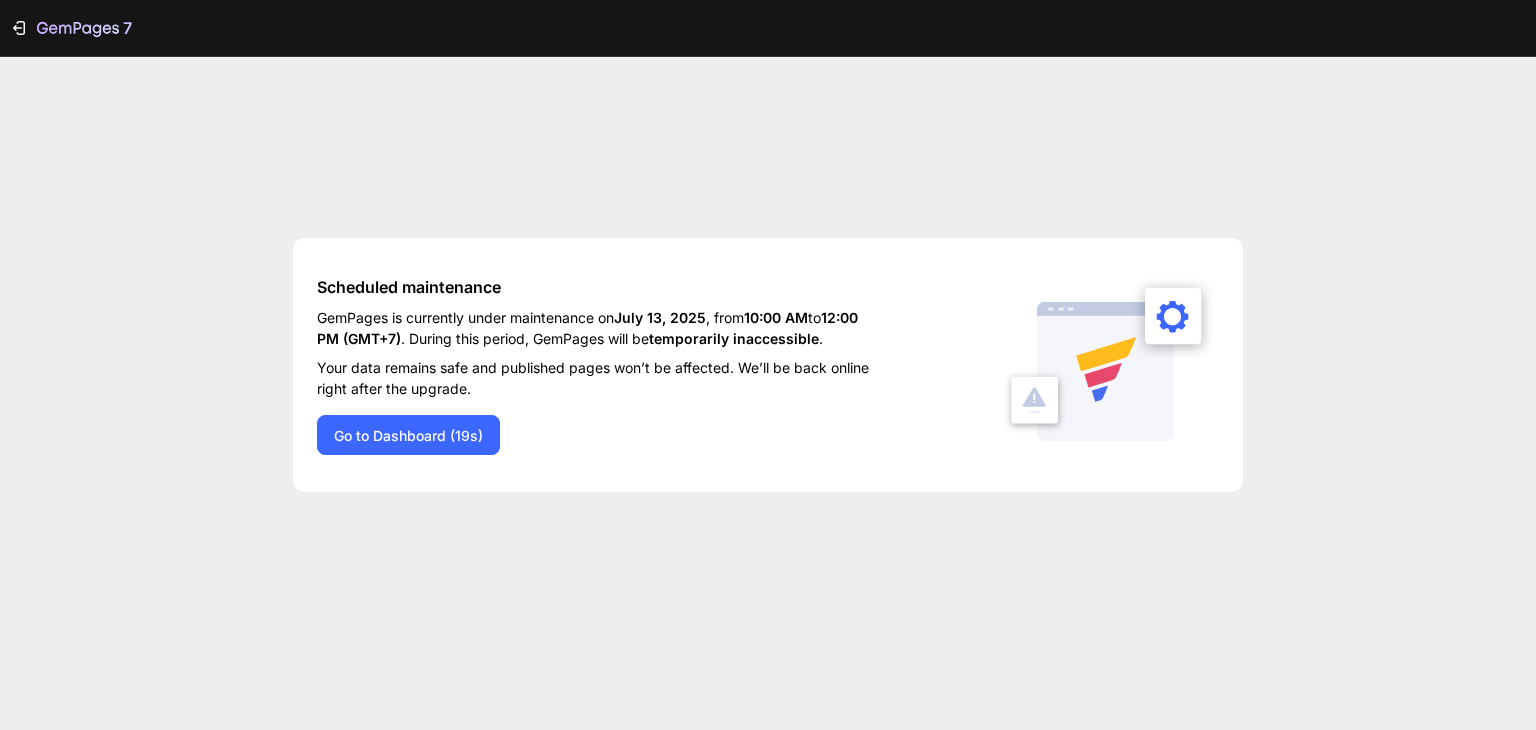 scroll, scrollTop: 0, scrollLeft: 0, axis: both 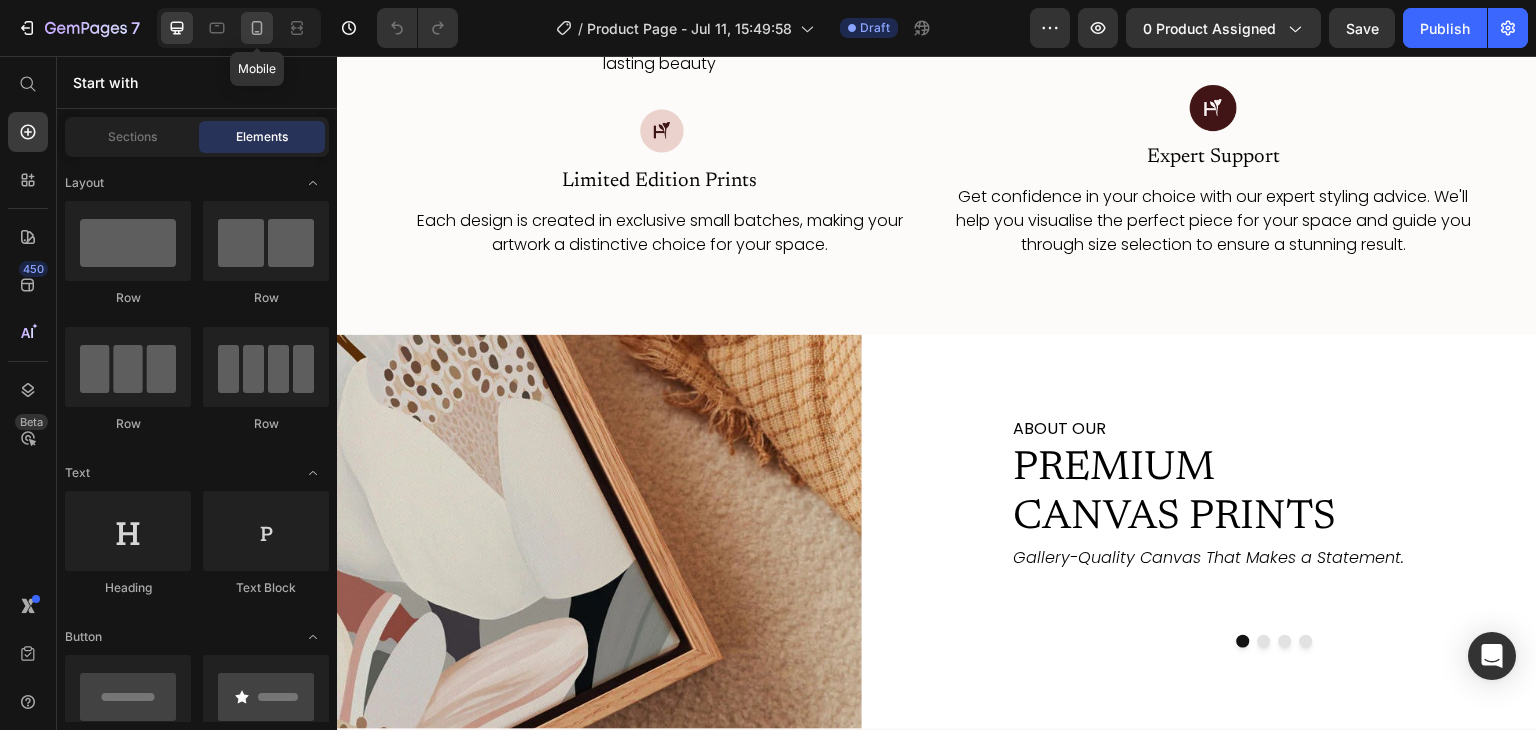 click 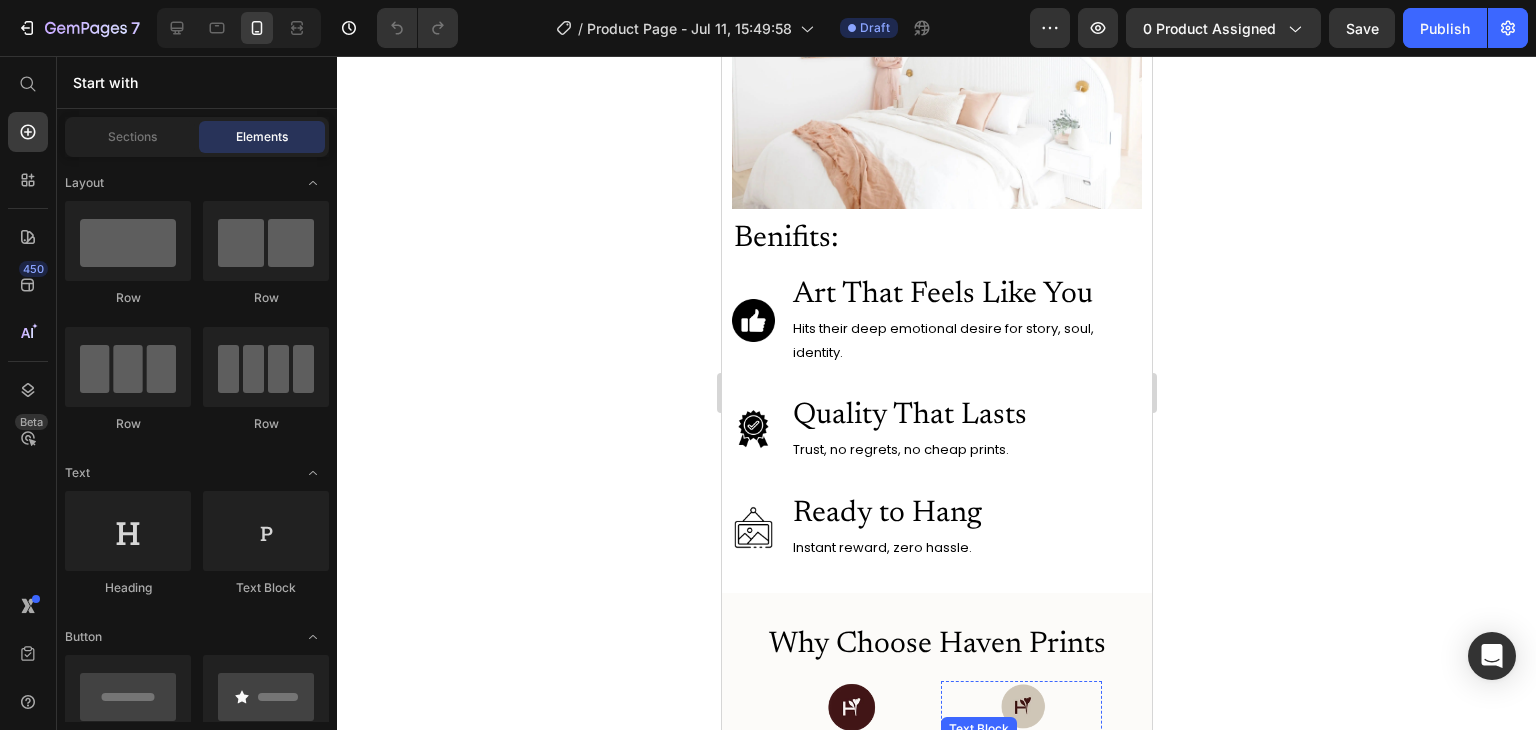 scroll, scrollTop: 2563, scrollLeft: 0, axis: vertical 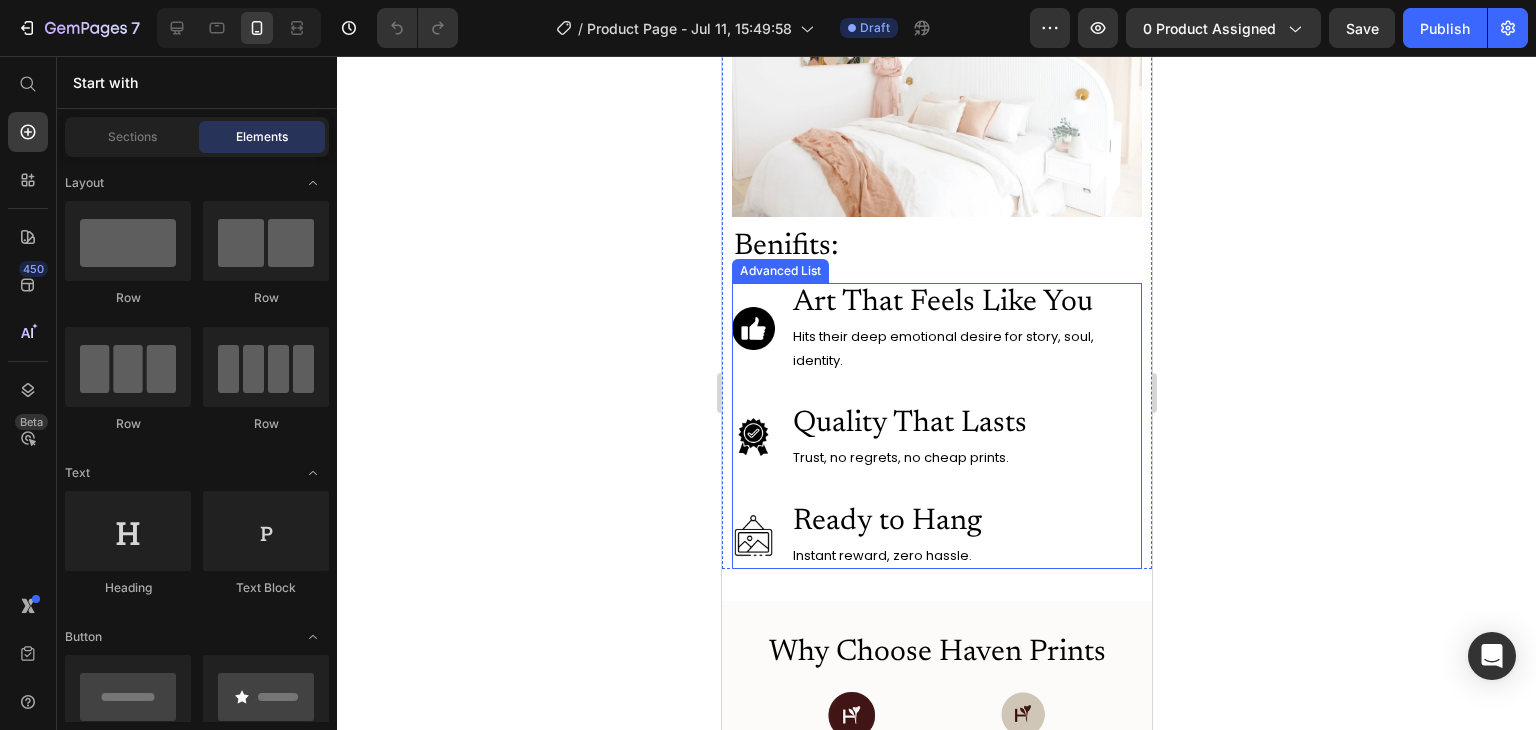 click on "Image Art That Feels Like You Heading Hits their deep emotional desire for story, soul, identity. Text Block" at bounding box center (936, 328) 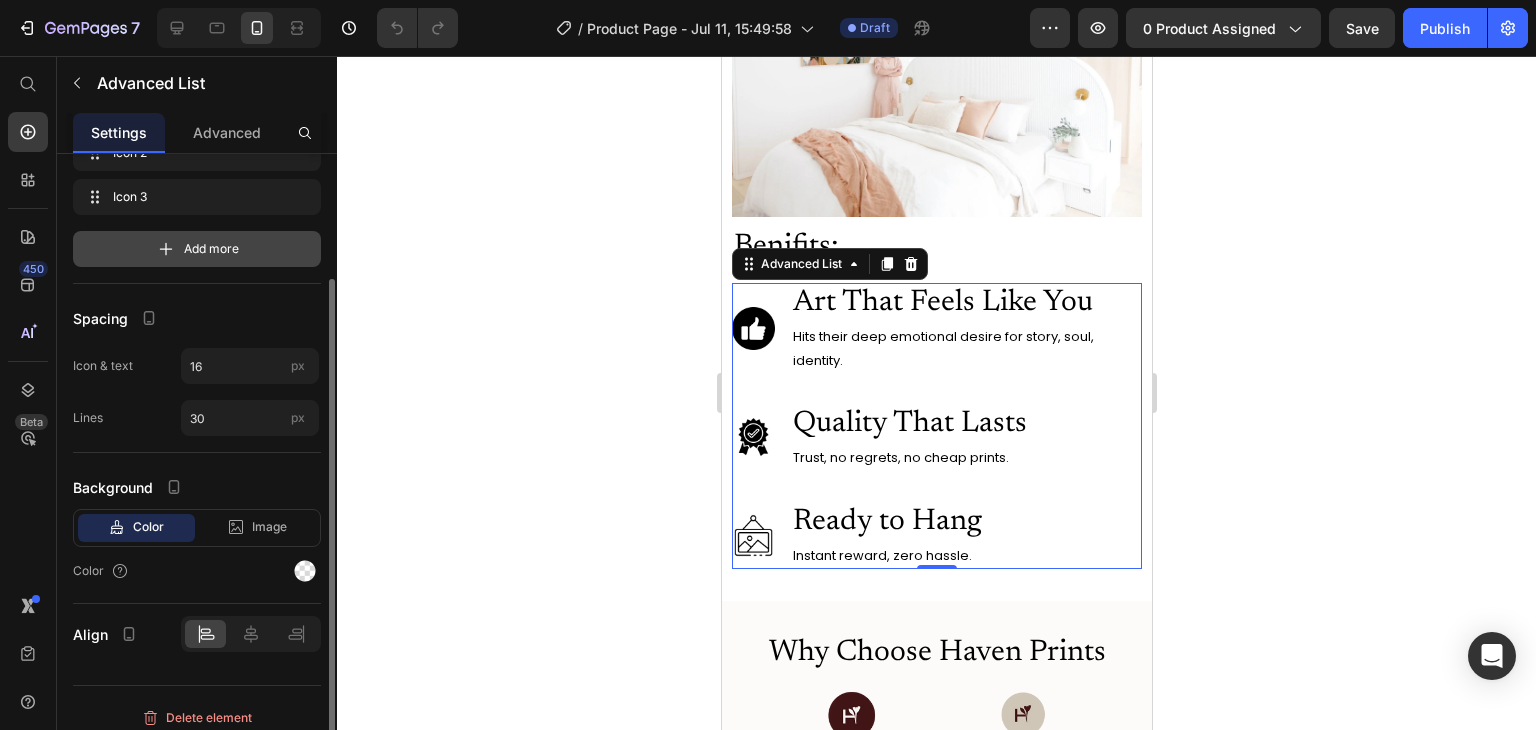 scroll, scrollTop: 138, scrollLeft: 0, axis: vertical 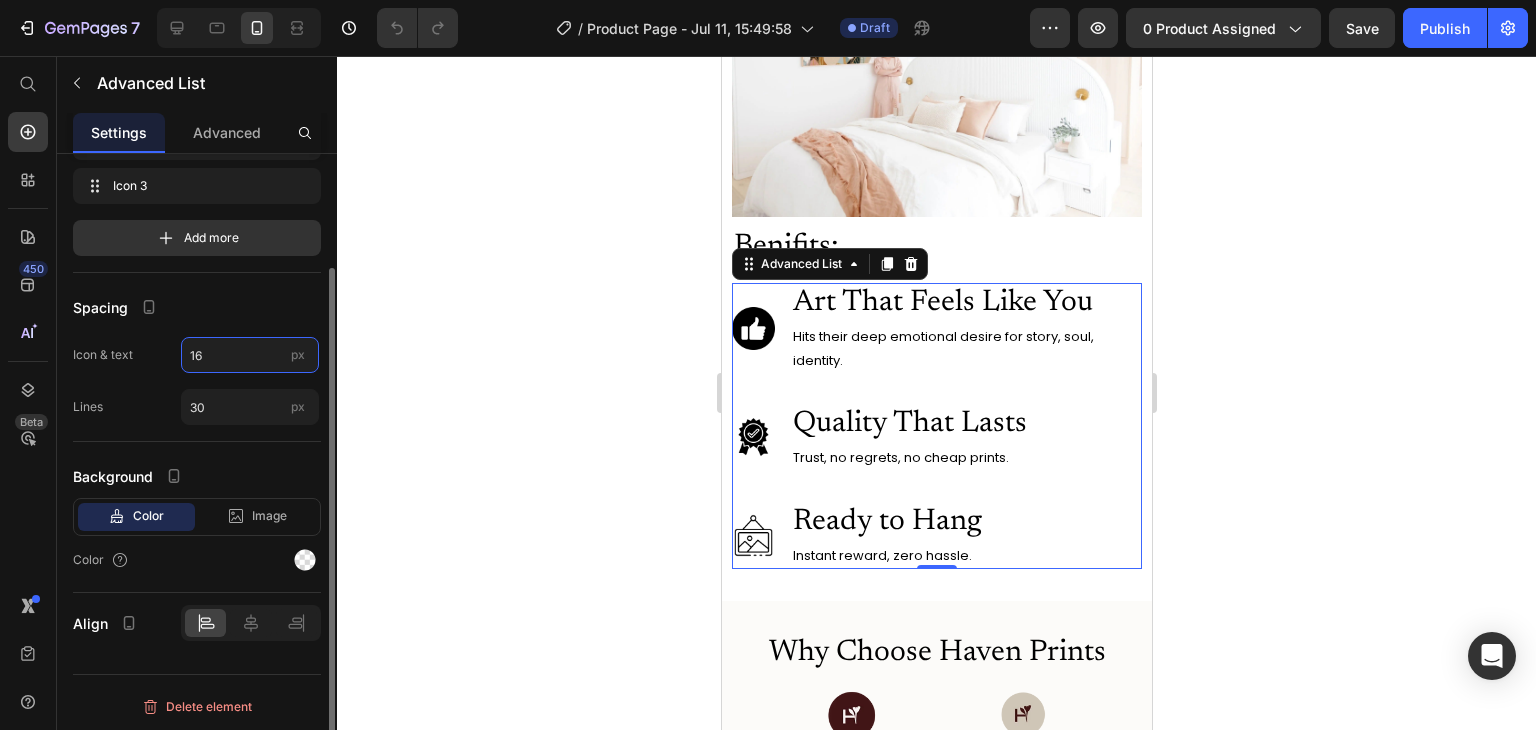click on "16" at bounding box center [250, 355] 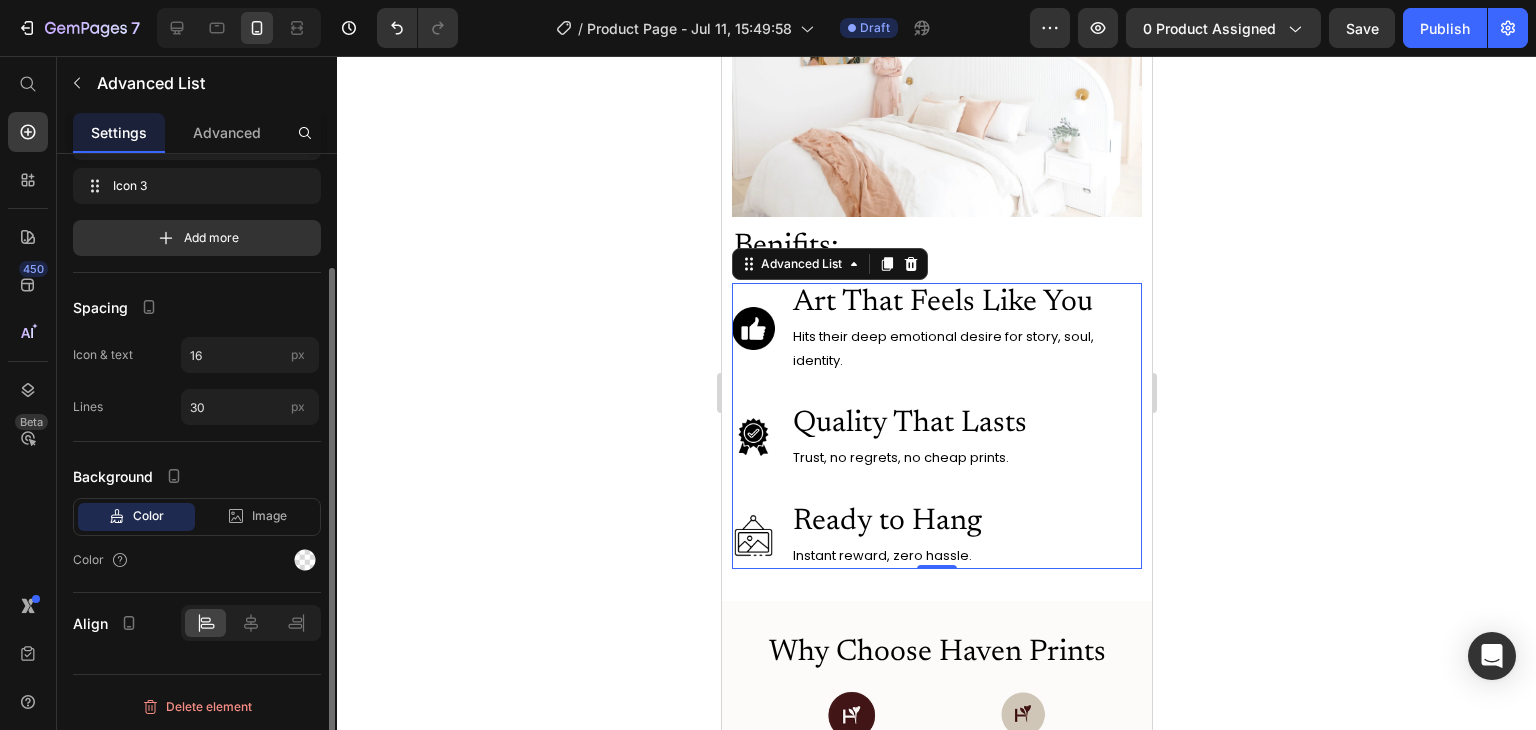 click on "Lines 30 px" 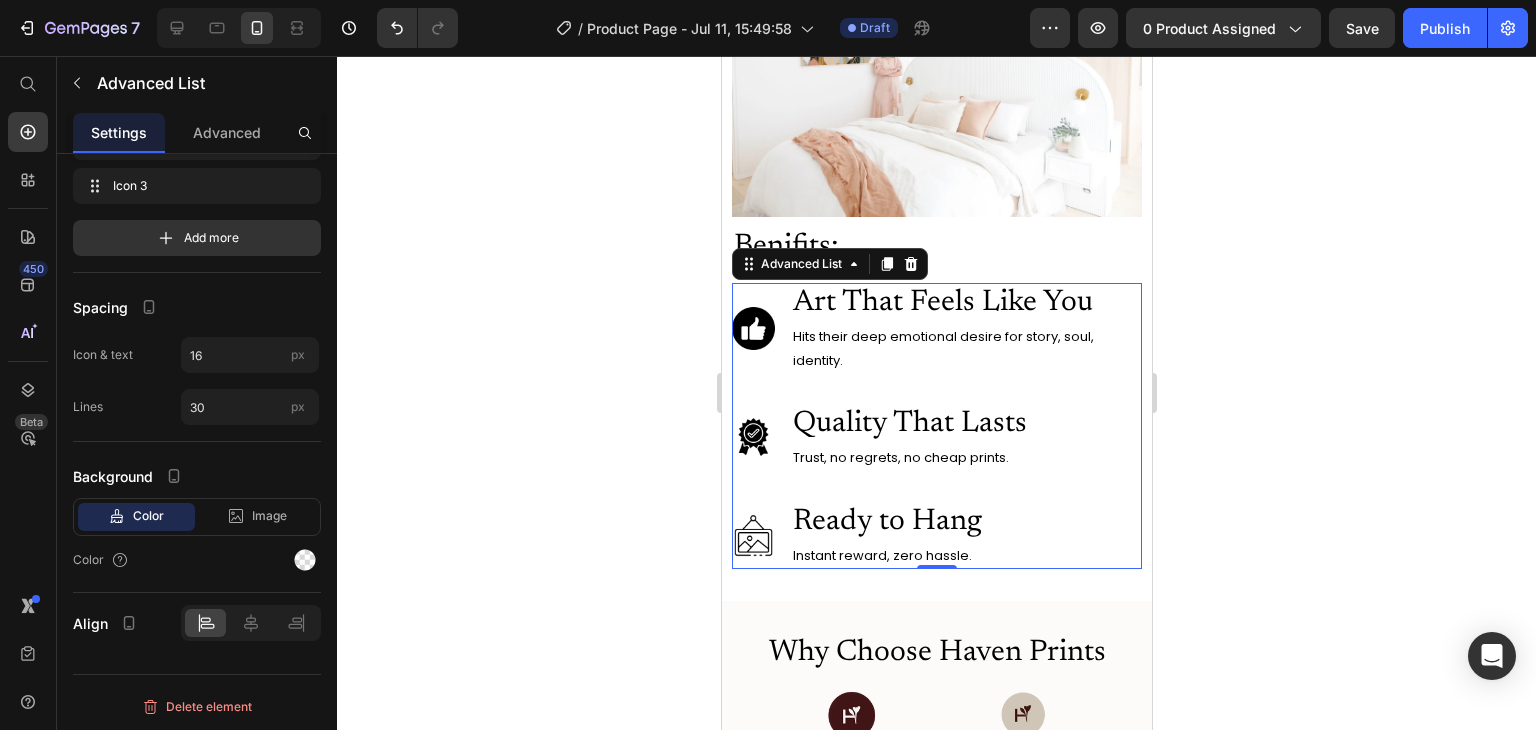 click on "Image Art That Feels Like You Heading Hits their deep emotional desire for story, soul, identity. Text Block" at bounding box center [936, 328] 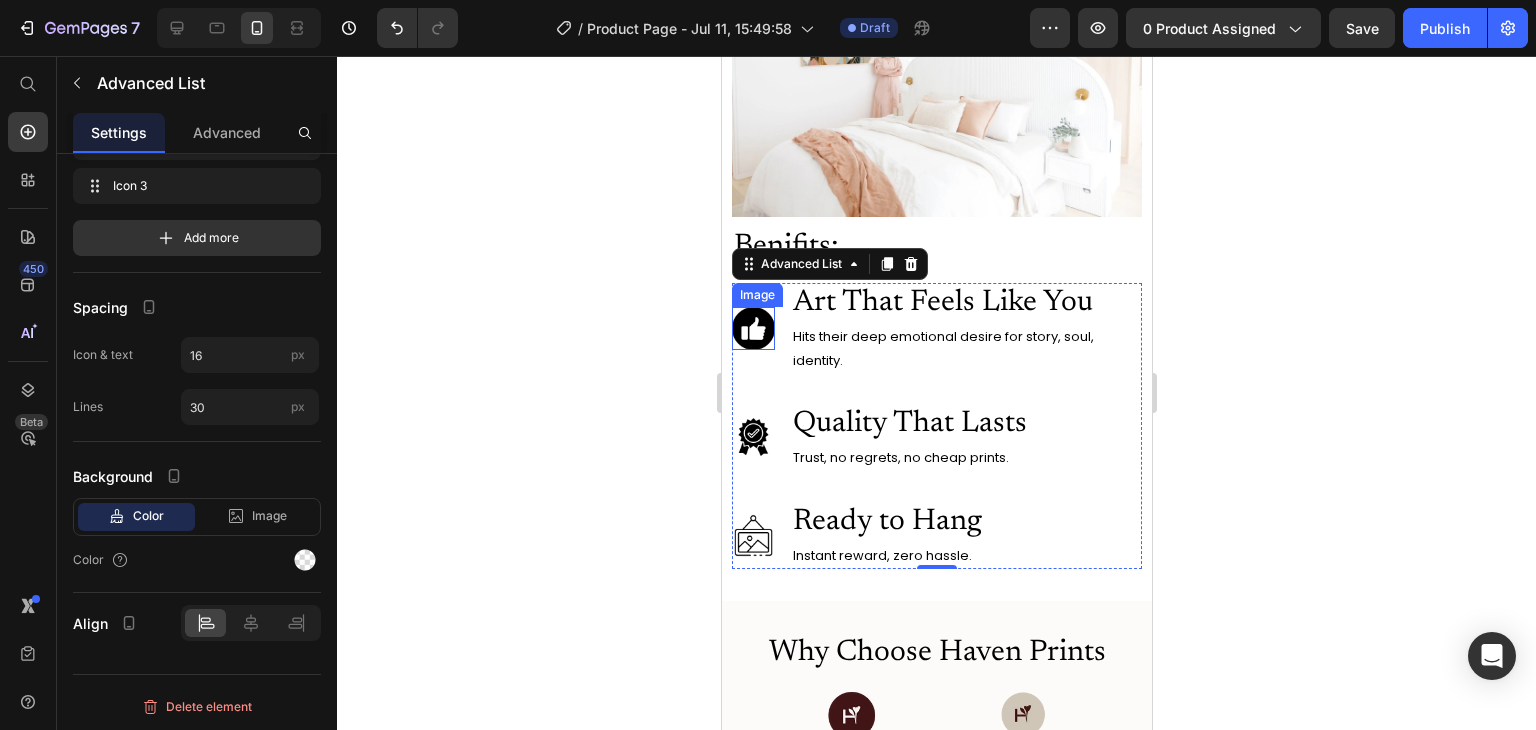 click at bounding box center (752, 328) 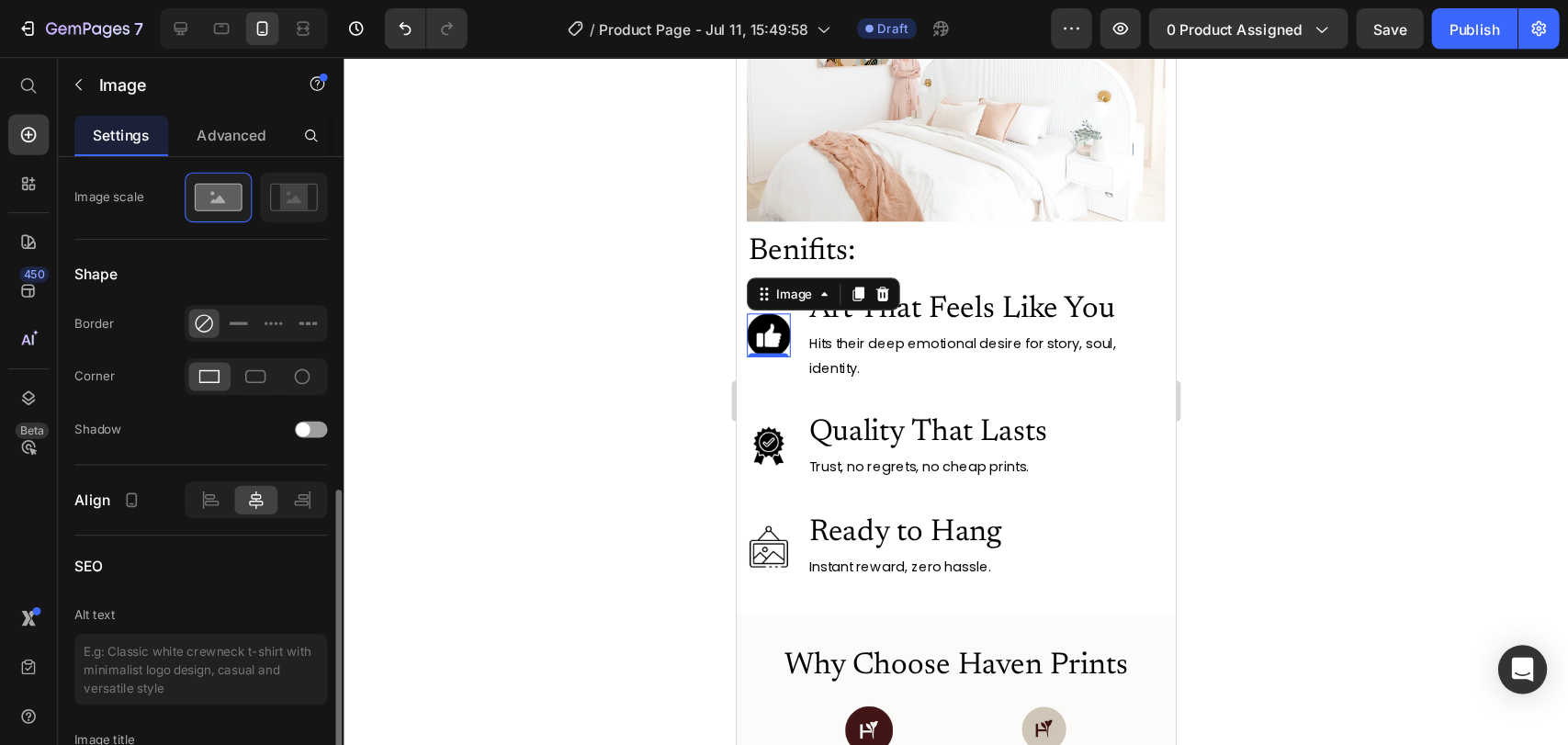 scroll, scrollTop: 708, scrollLeft: 0, axis: vertical 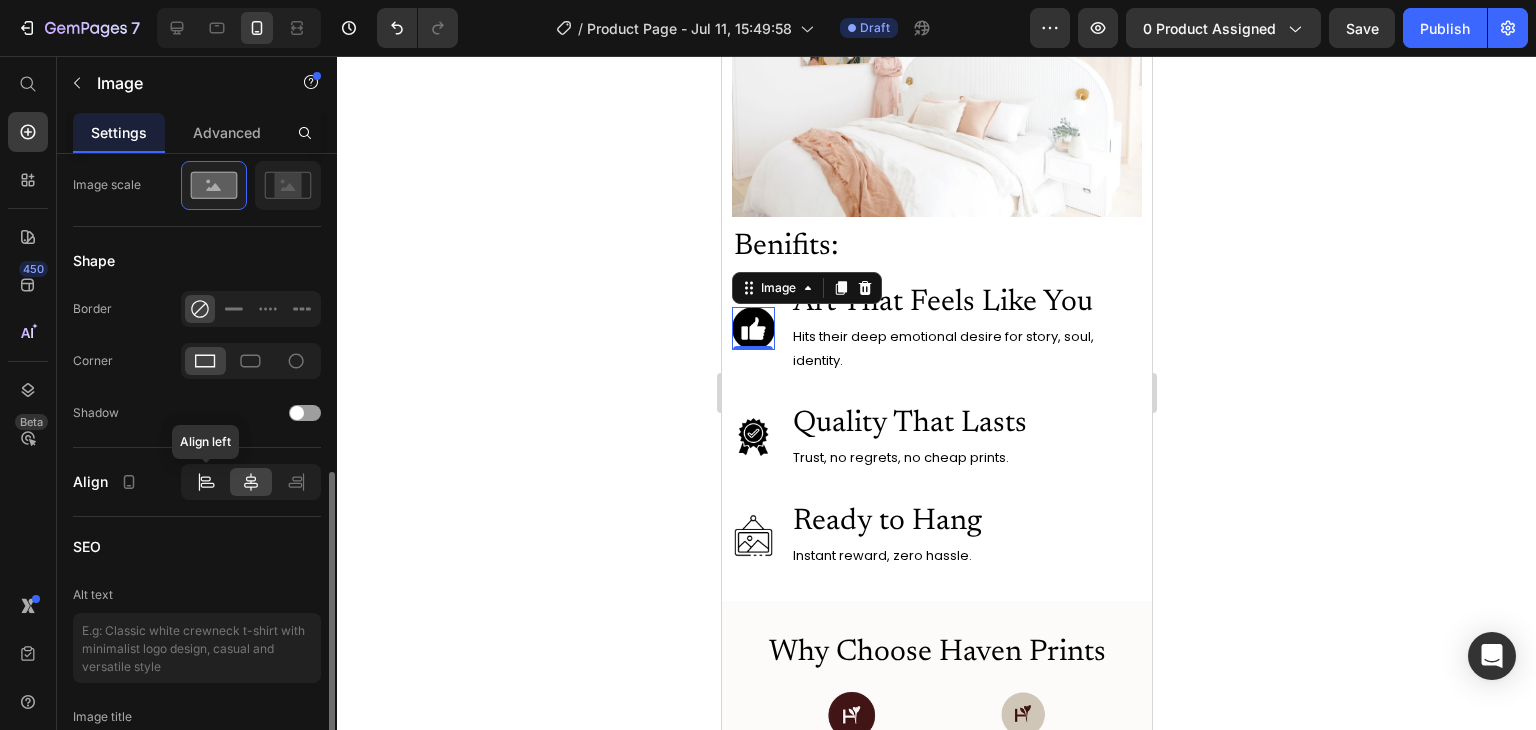 click 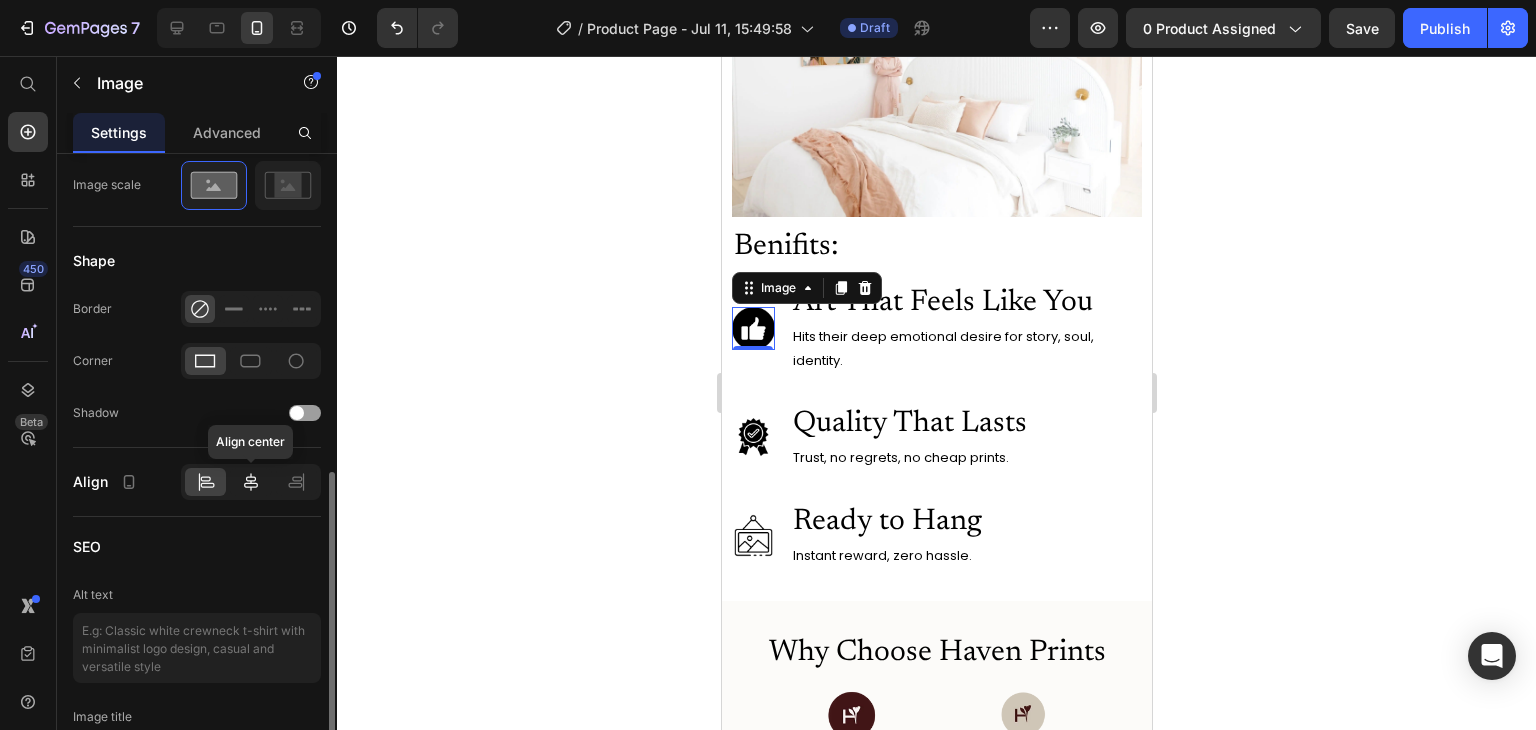 click 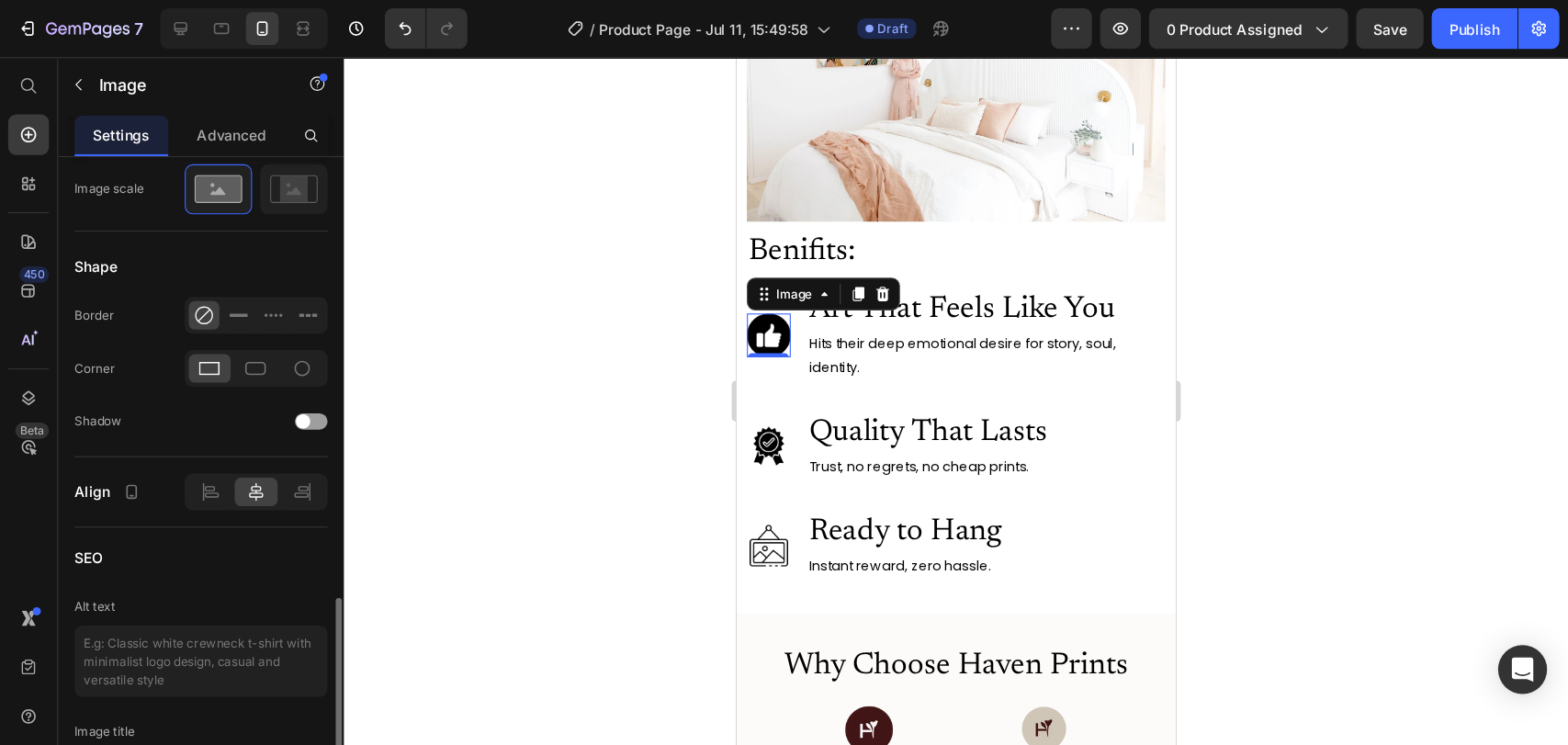 scroll, scrollTop: 754, scrollLeft: 0, axis: vertical 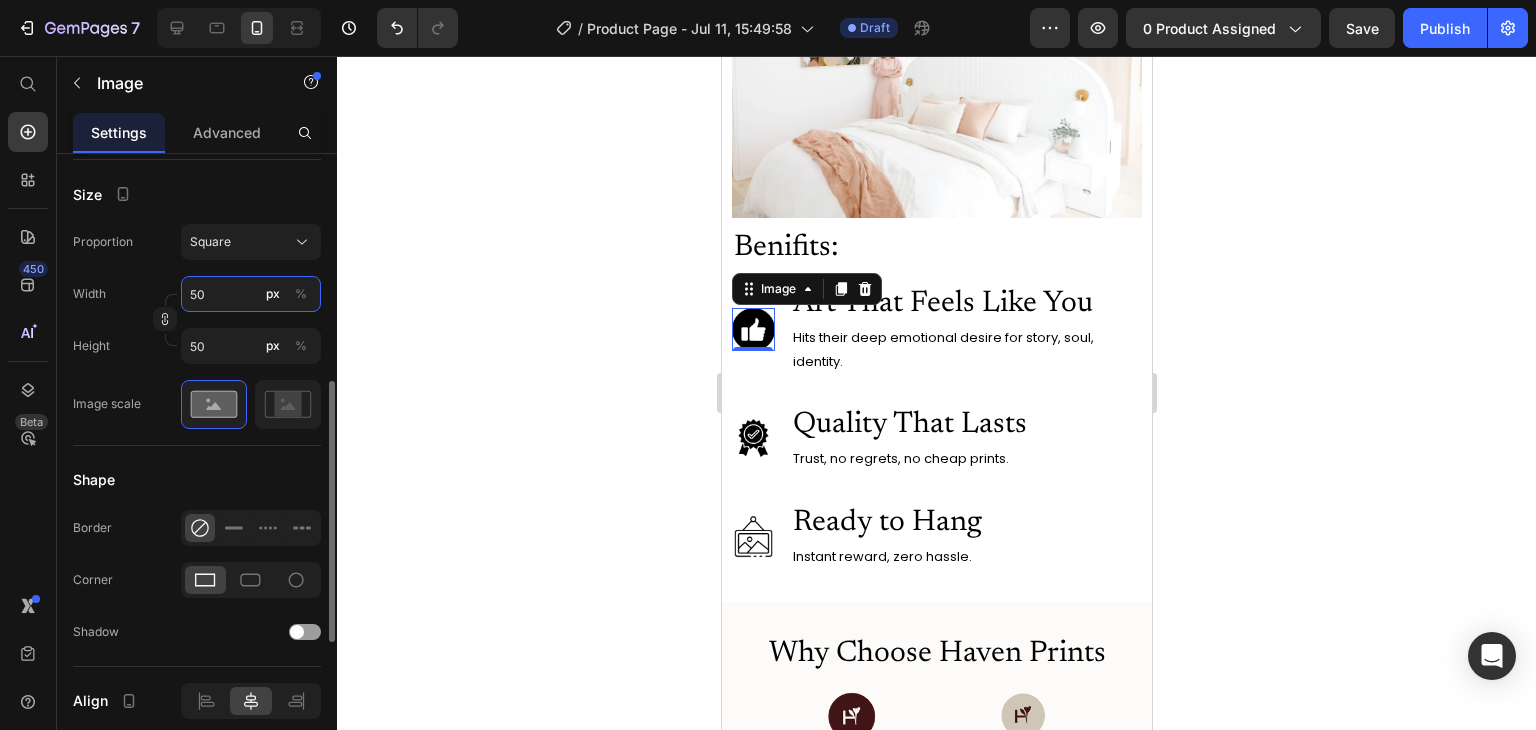 click on "50" at bounding box center [251, 294] 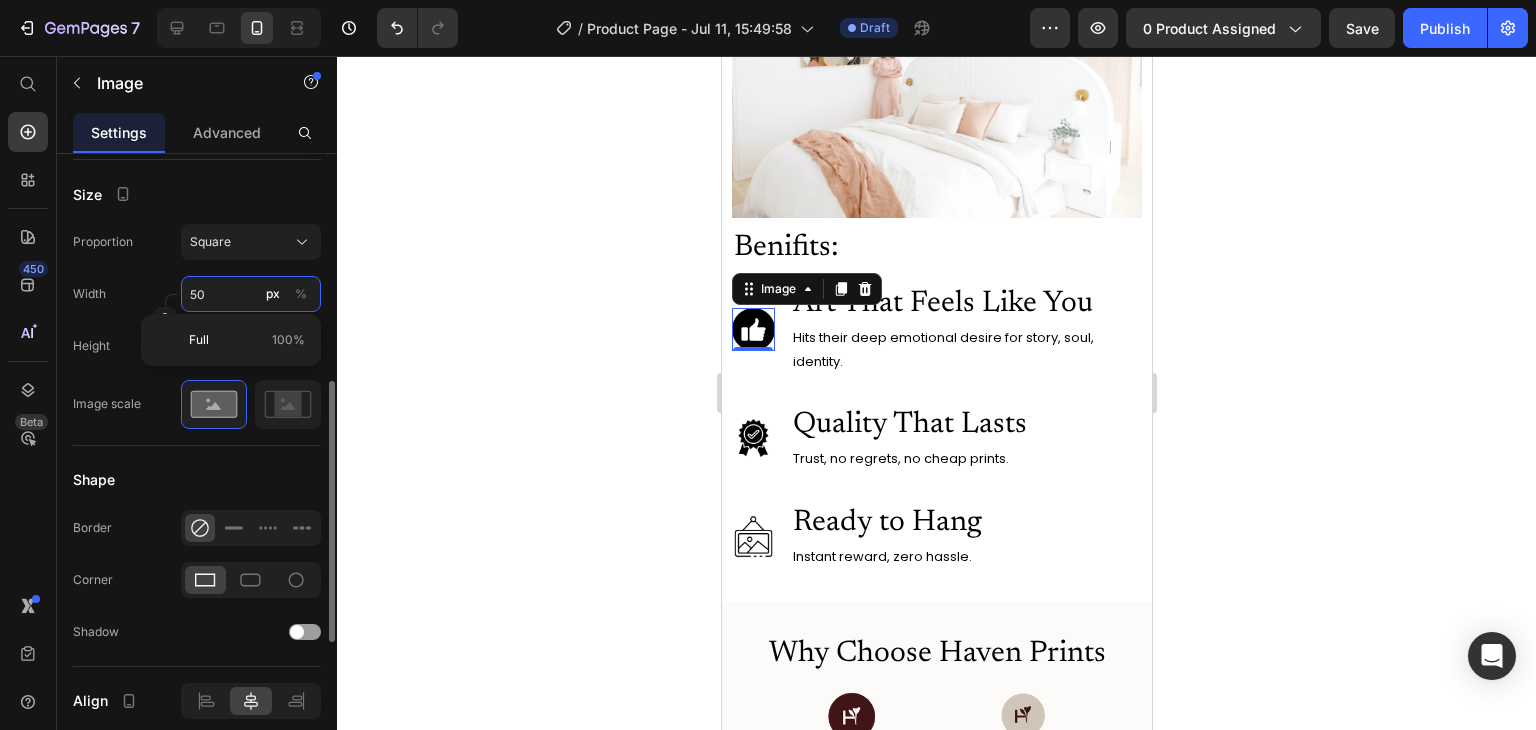 type on "51" 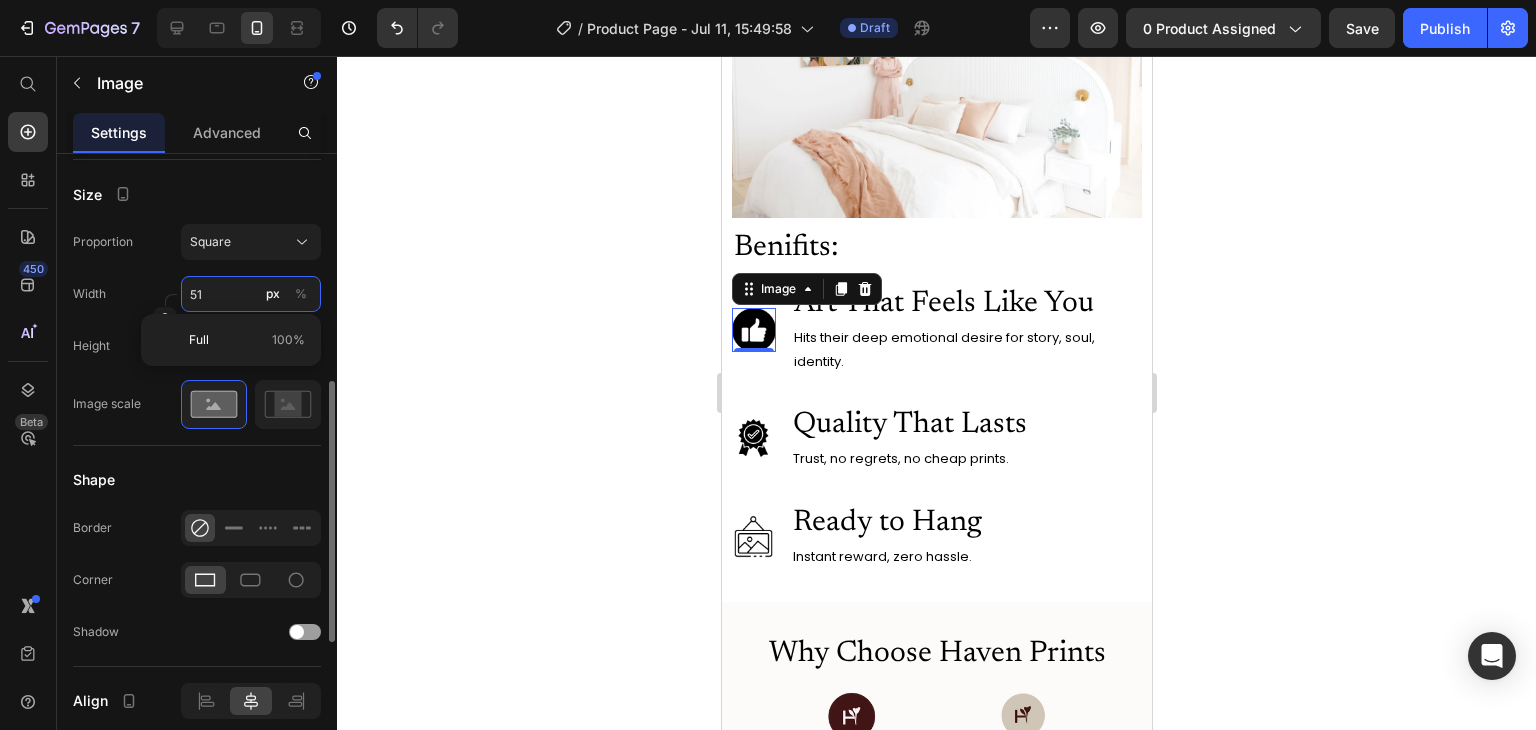 type on "52" 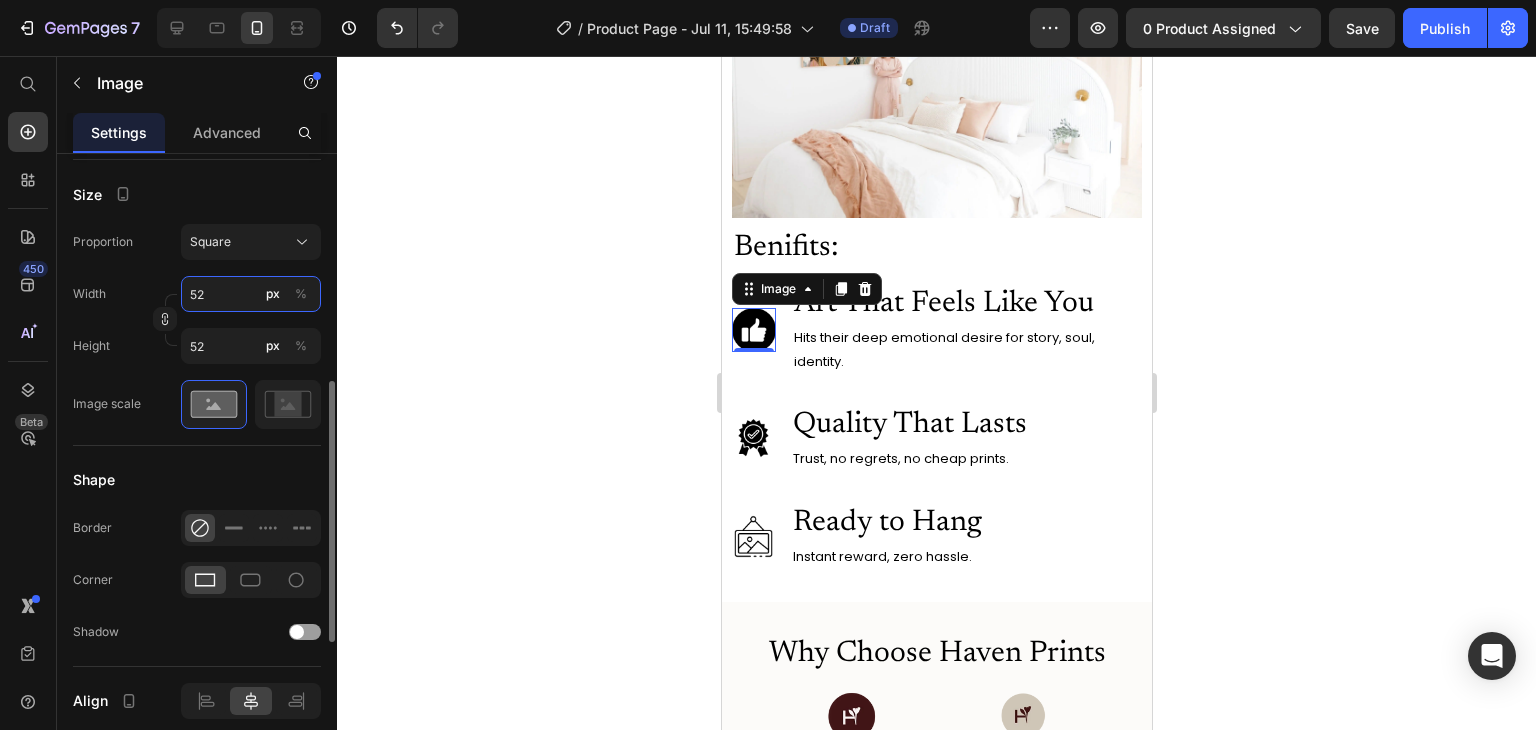 type on "53" 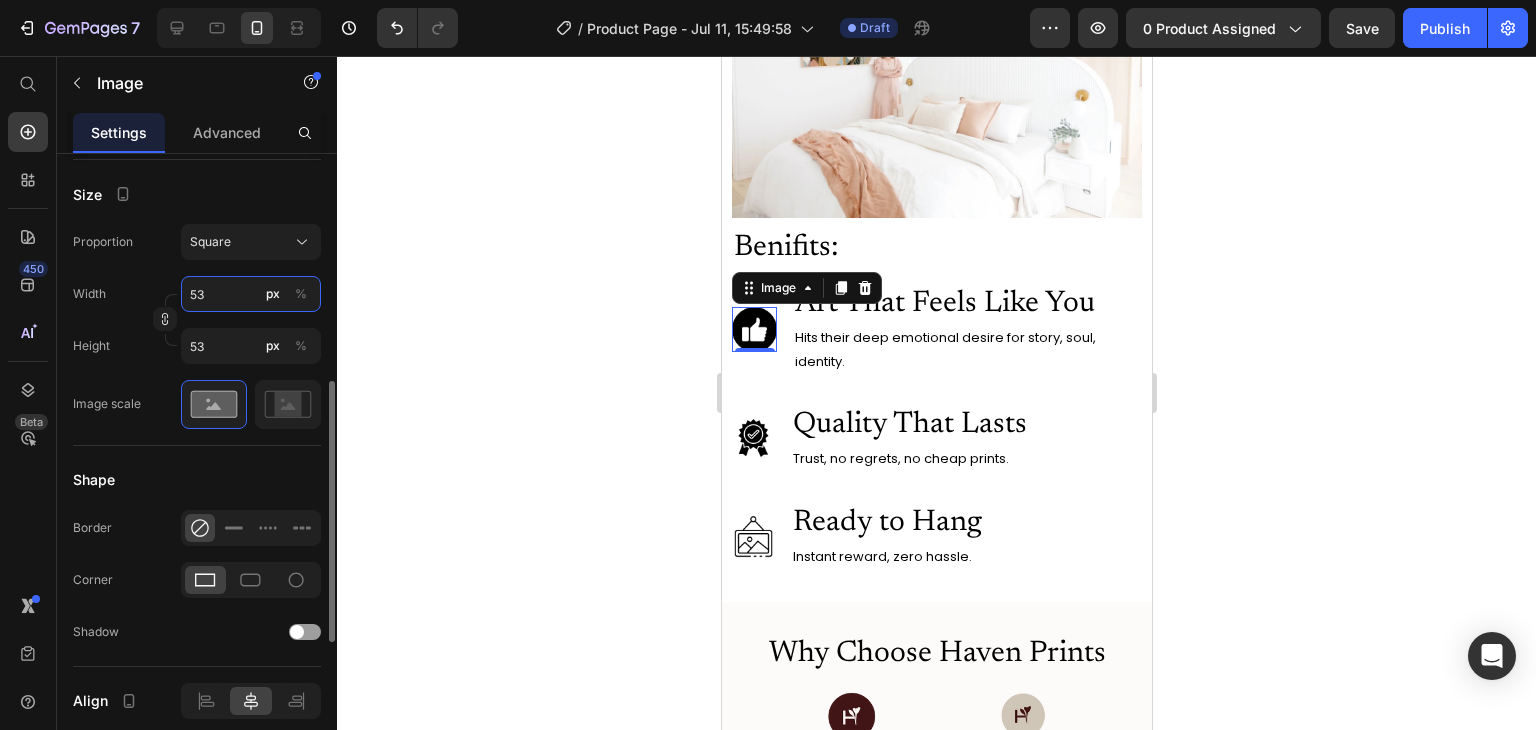 type on "54" 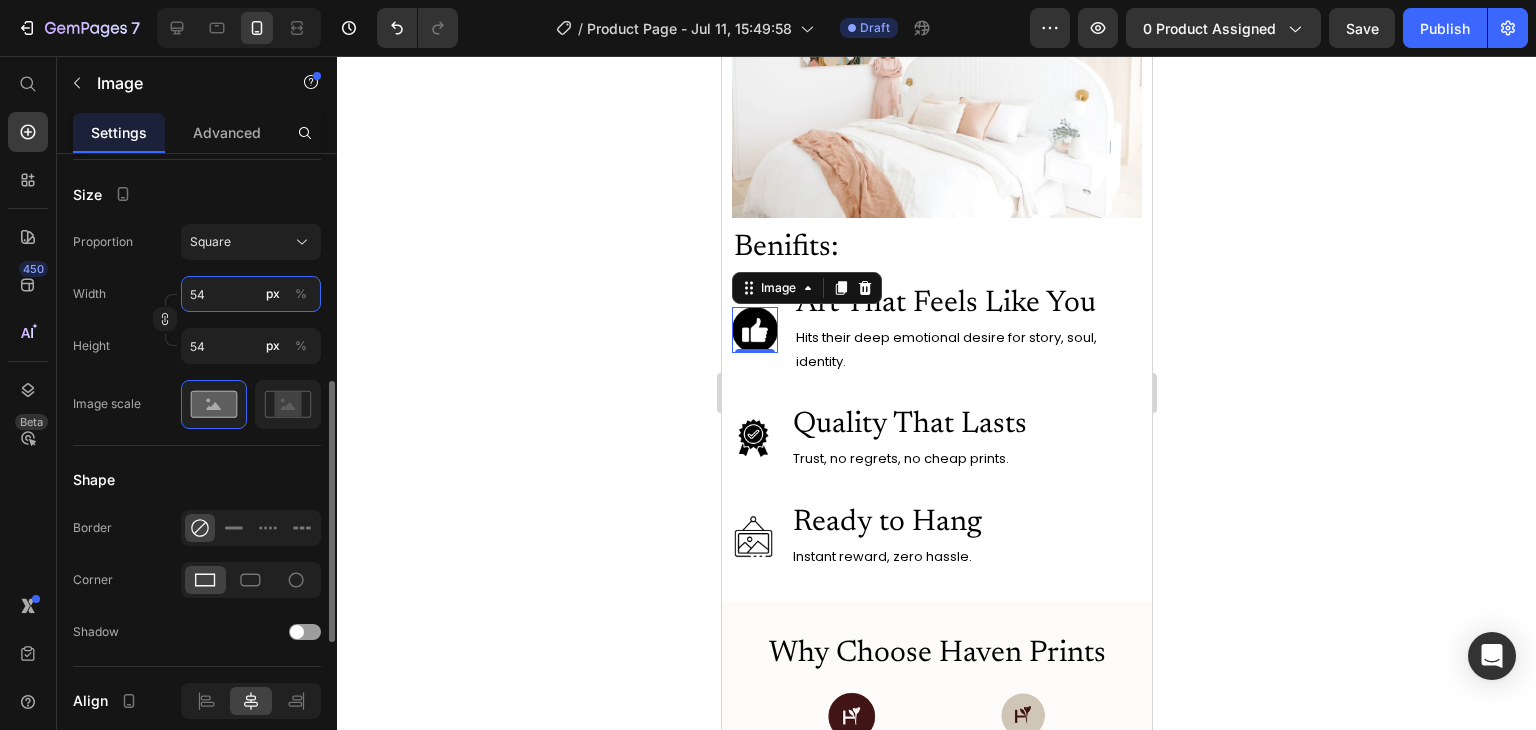 type on "55" 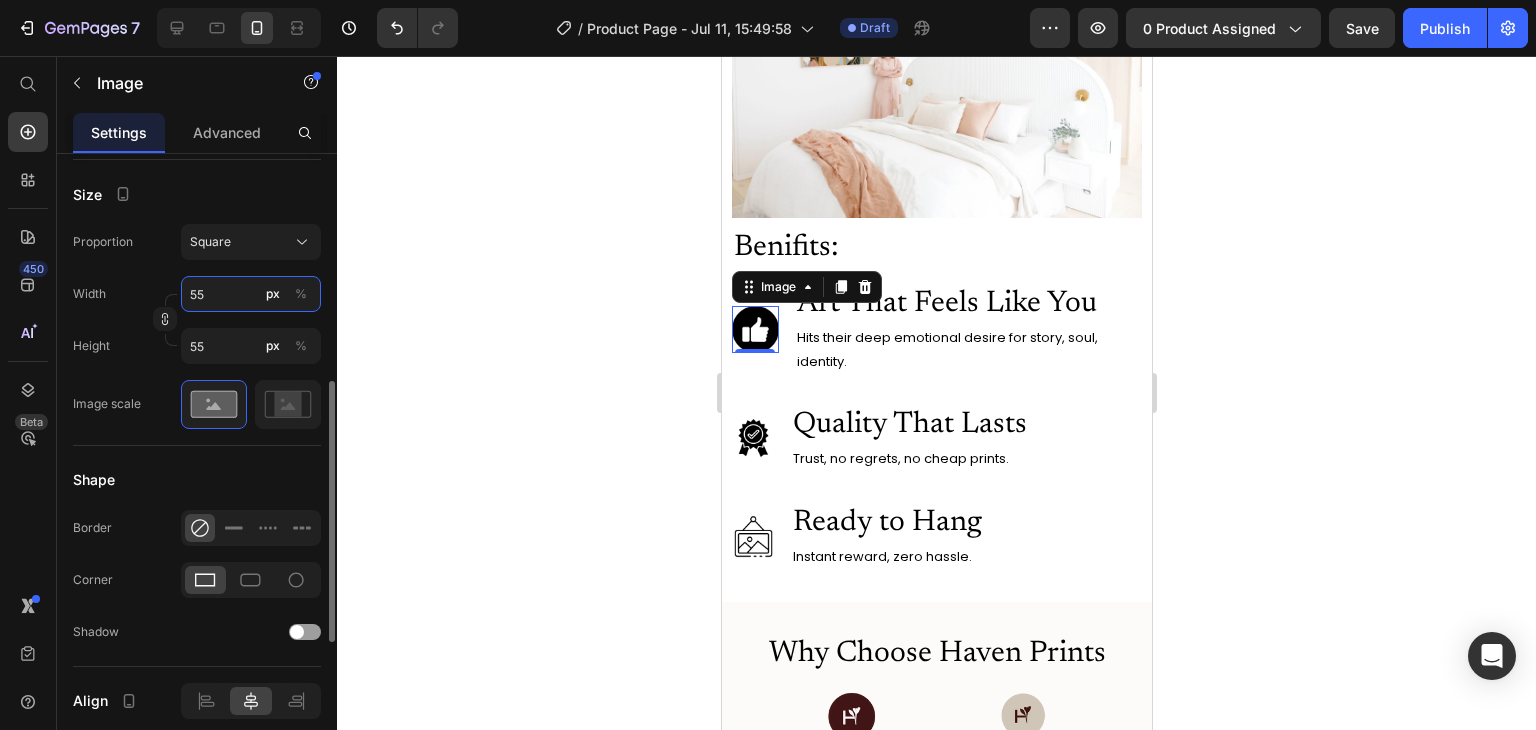 type on "56" 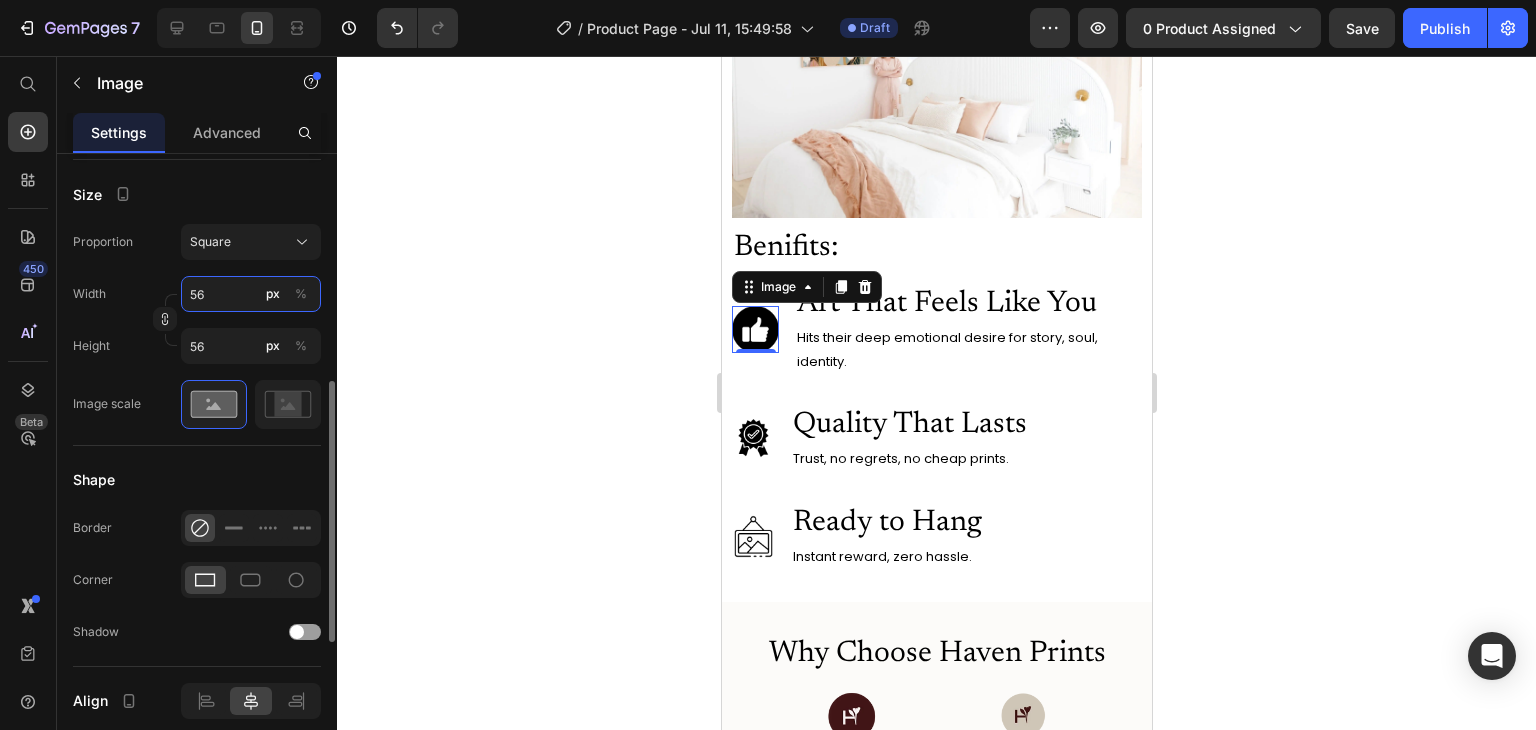 type on "57" 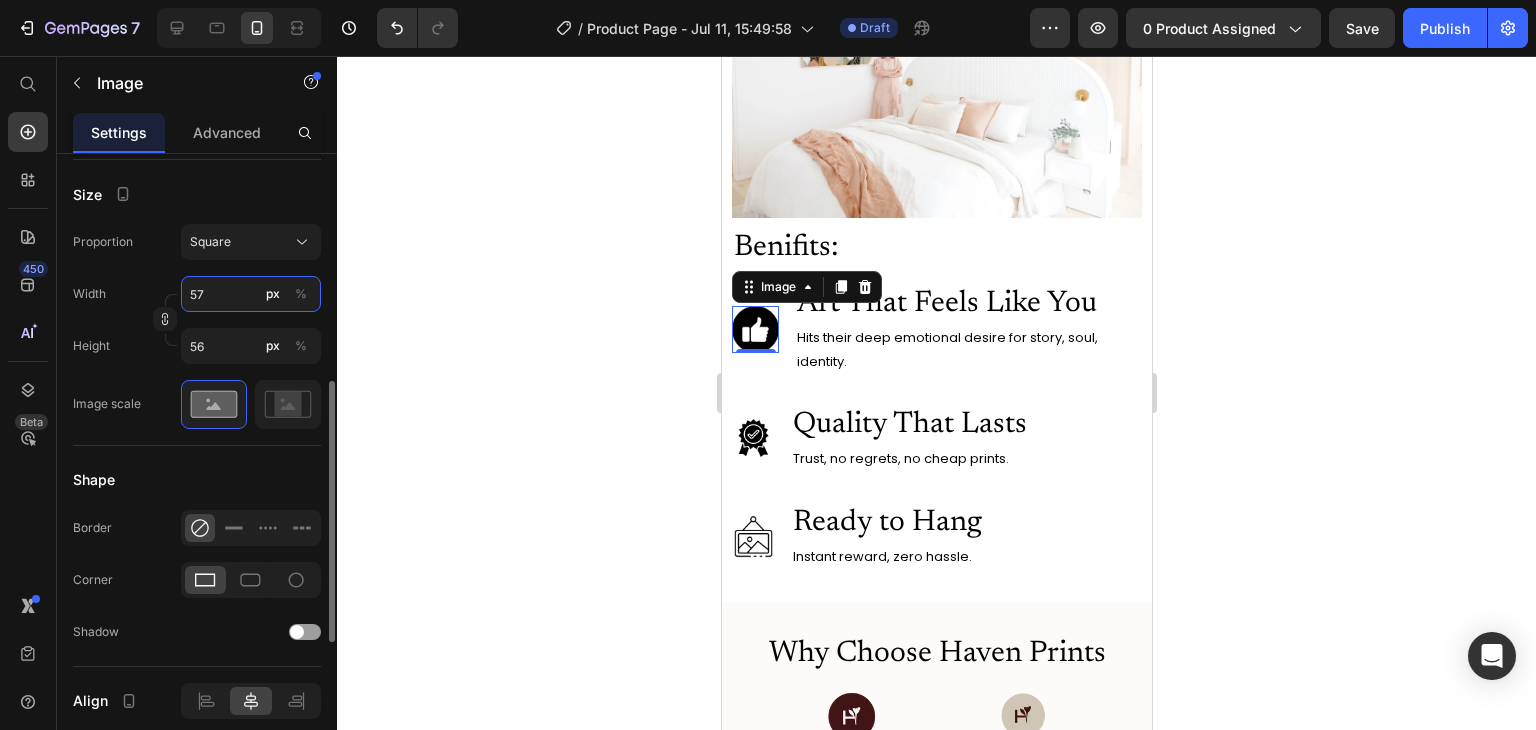type on "57" 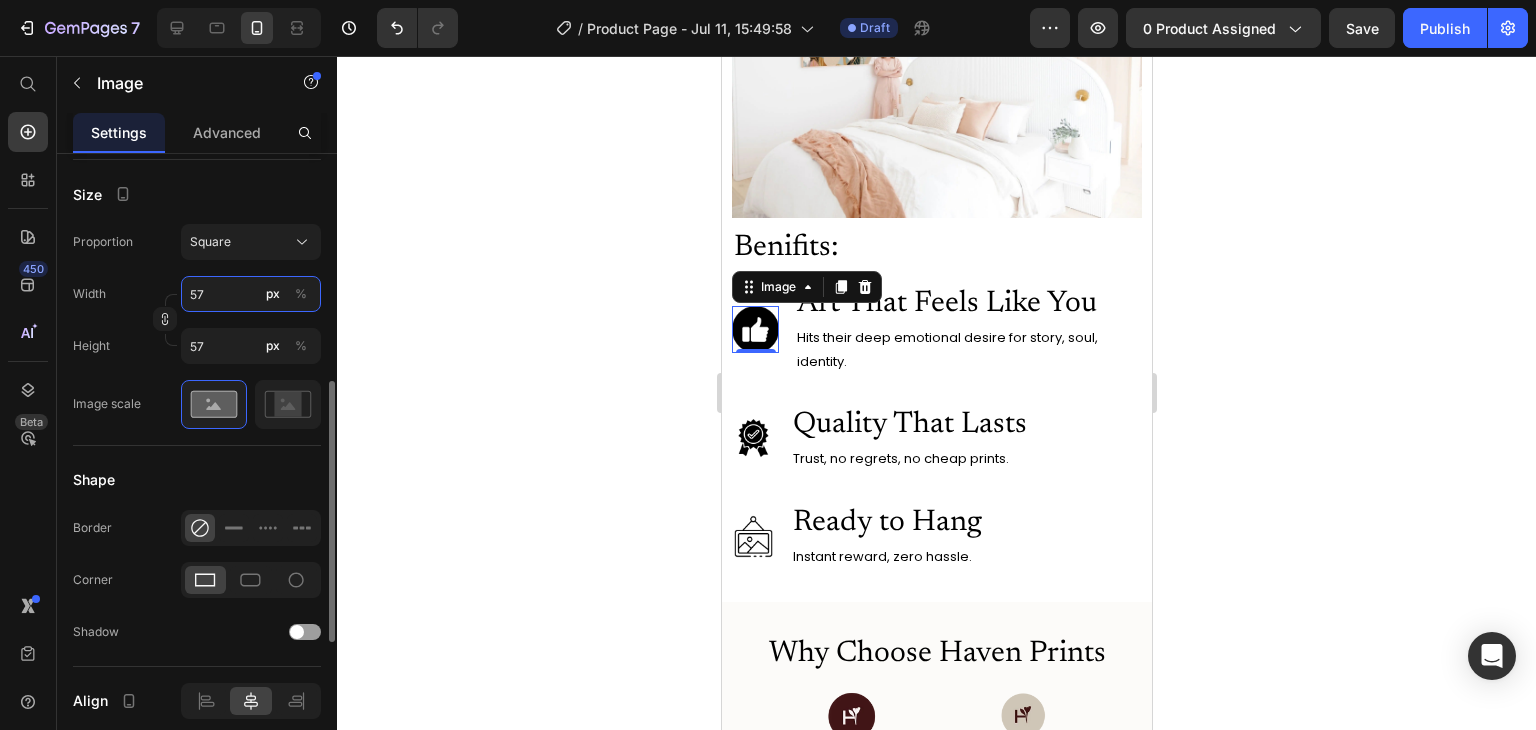 type on "58" 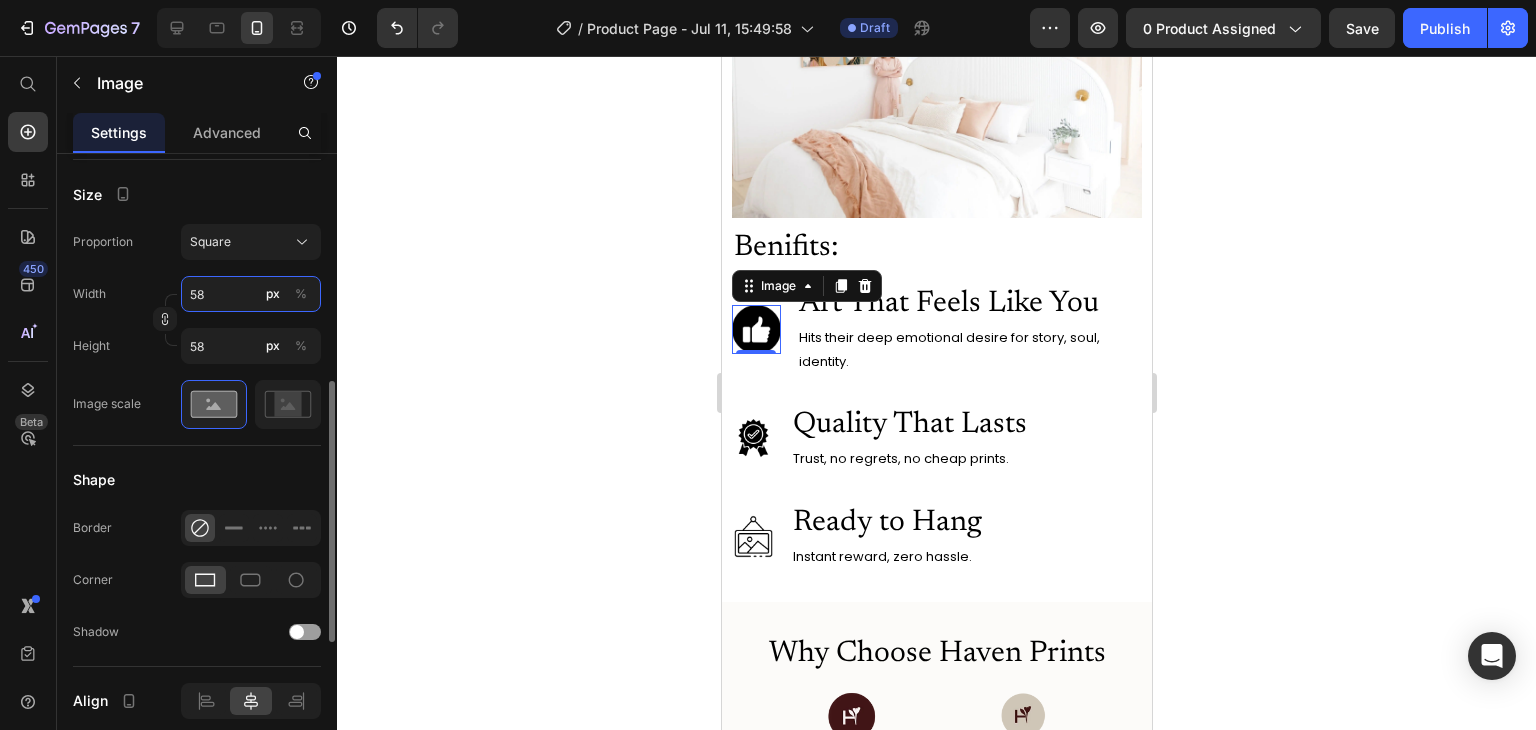 type on "59" 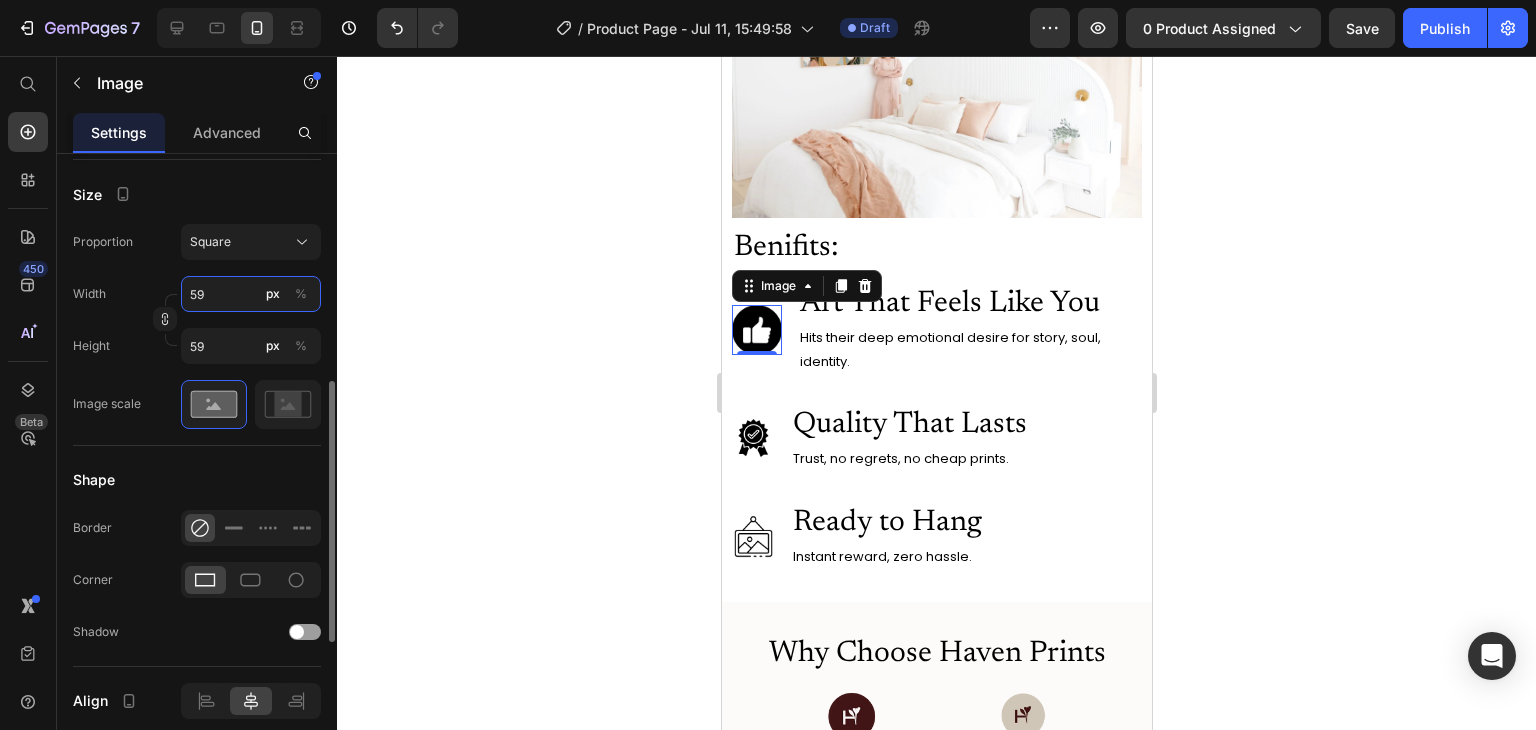 type on "60" 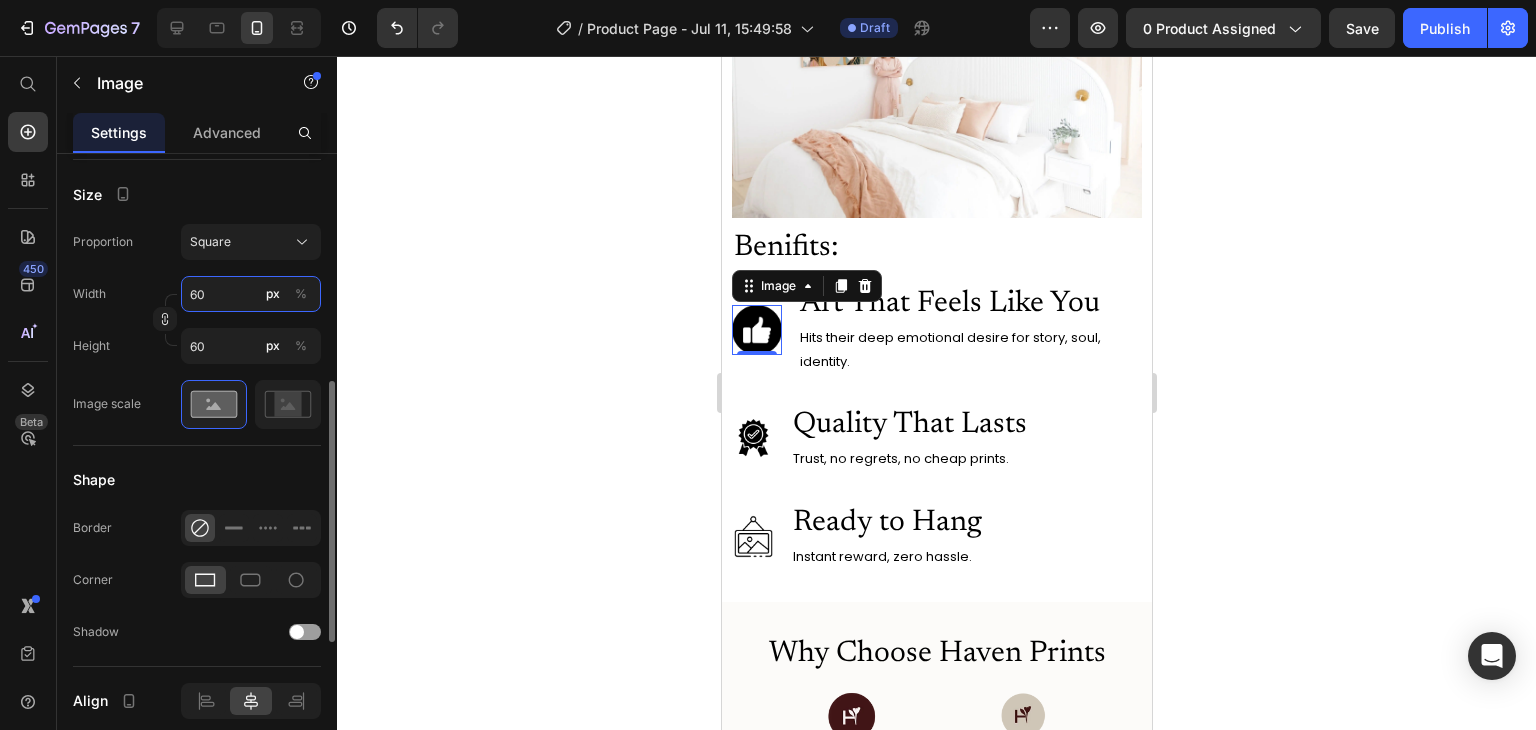 type on "61" 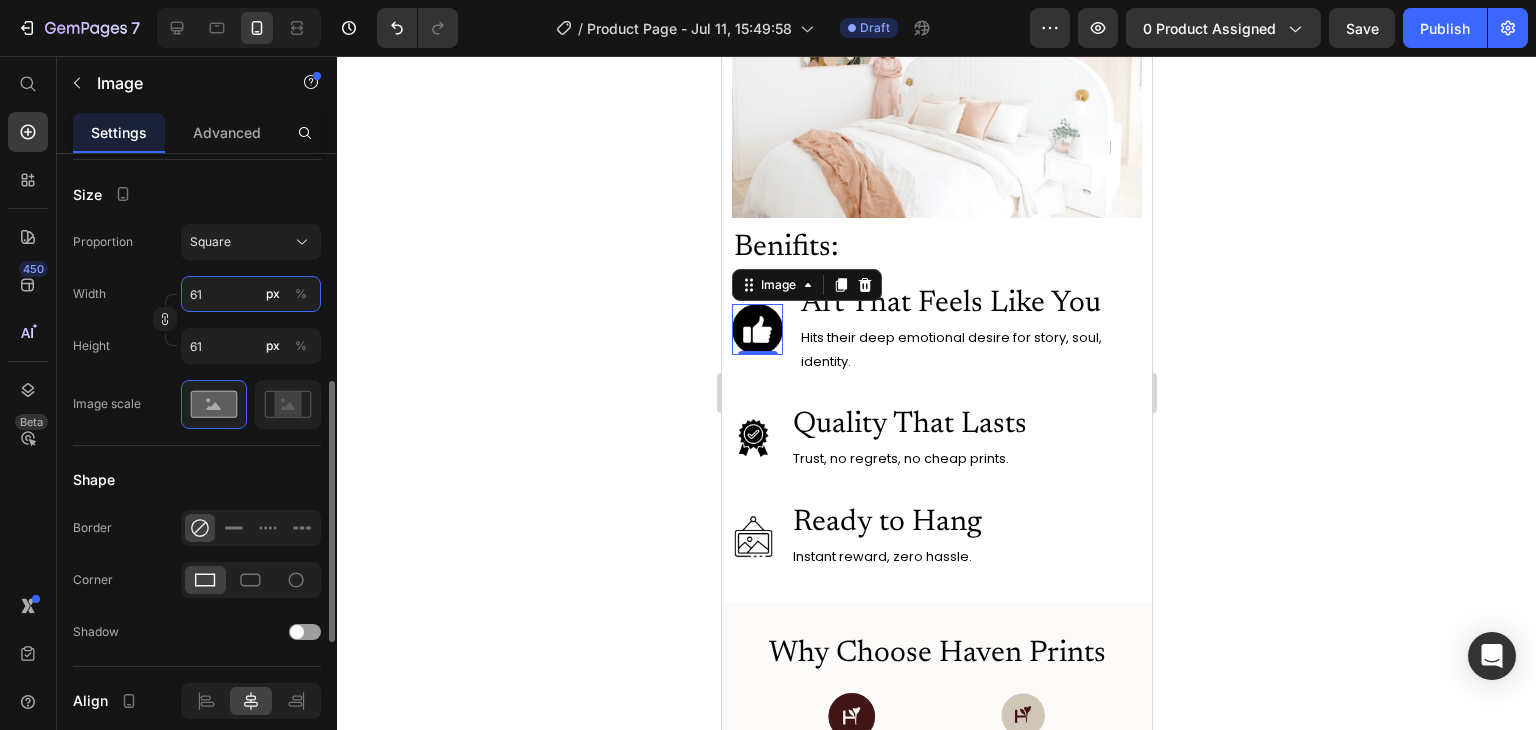 type on "62" 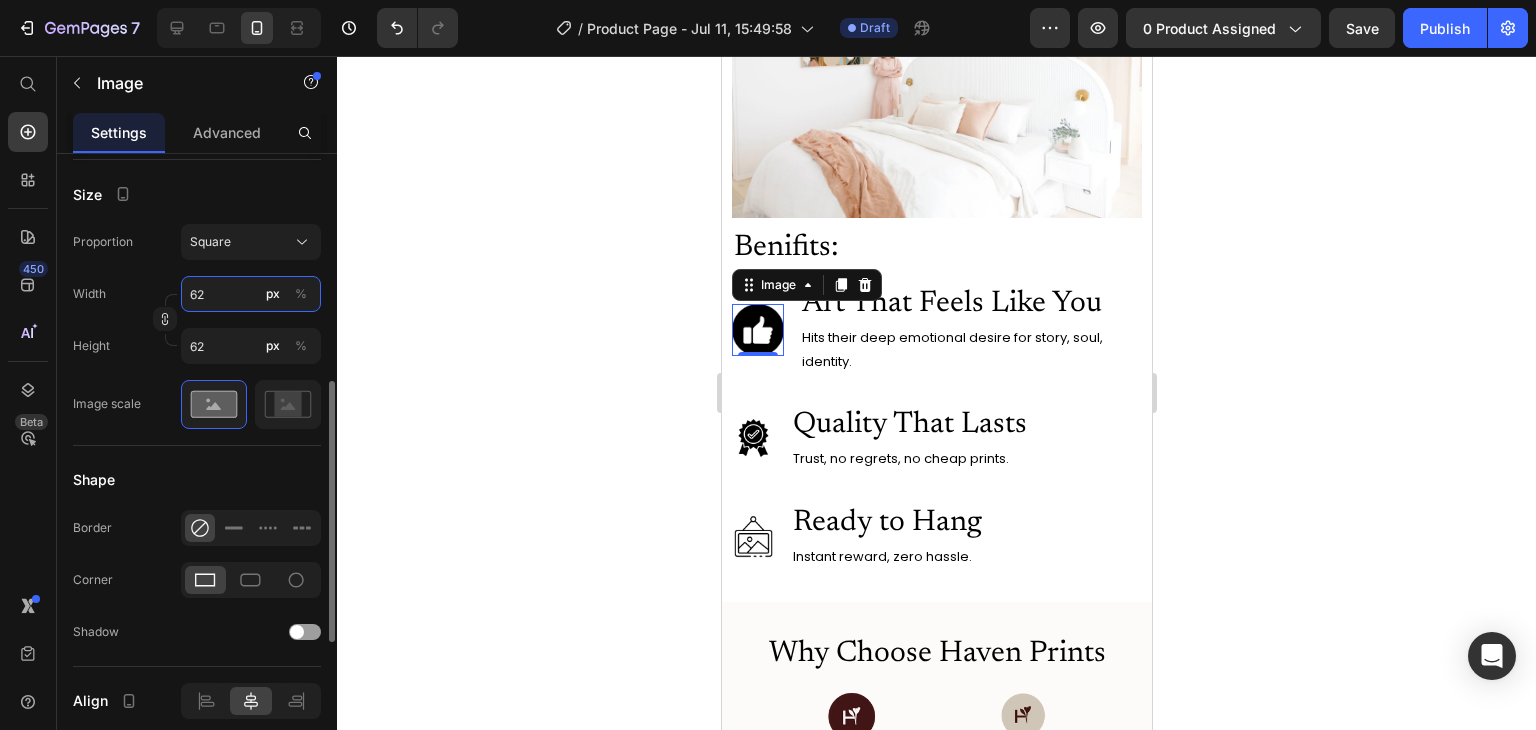 type on "63" 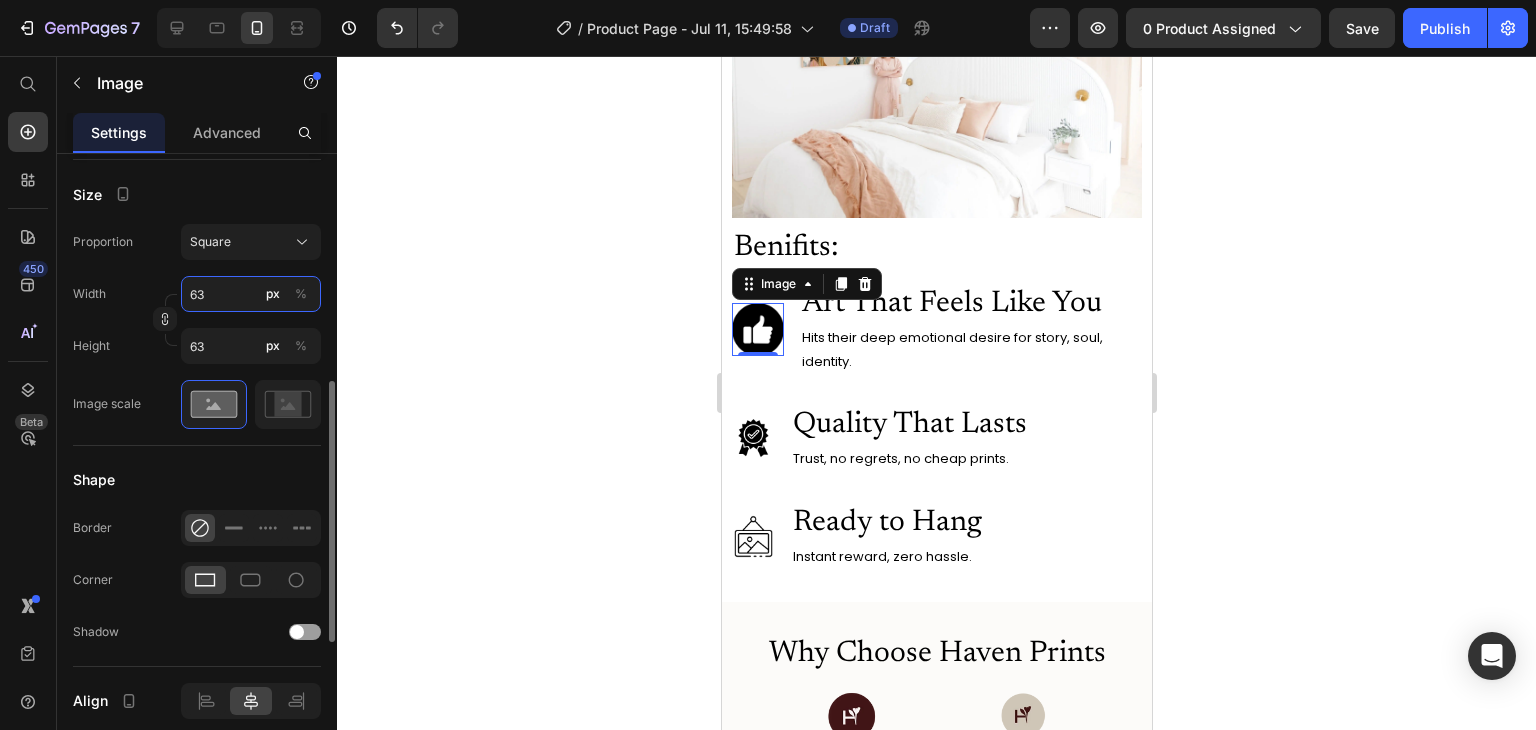 type on "62" 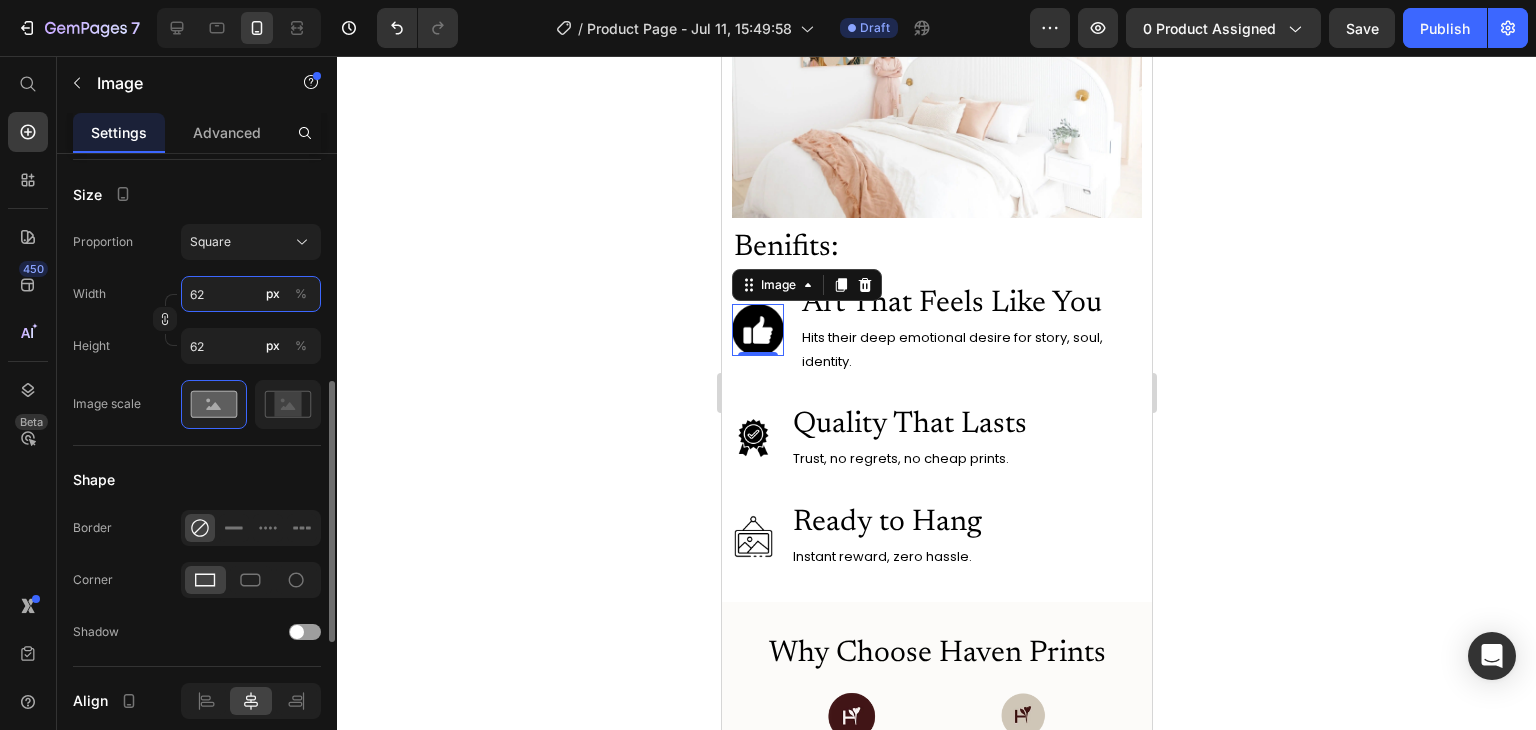 type on "61" 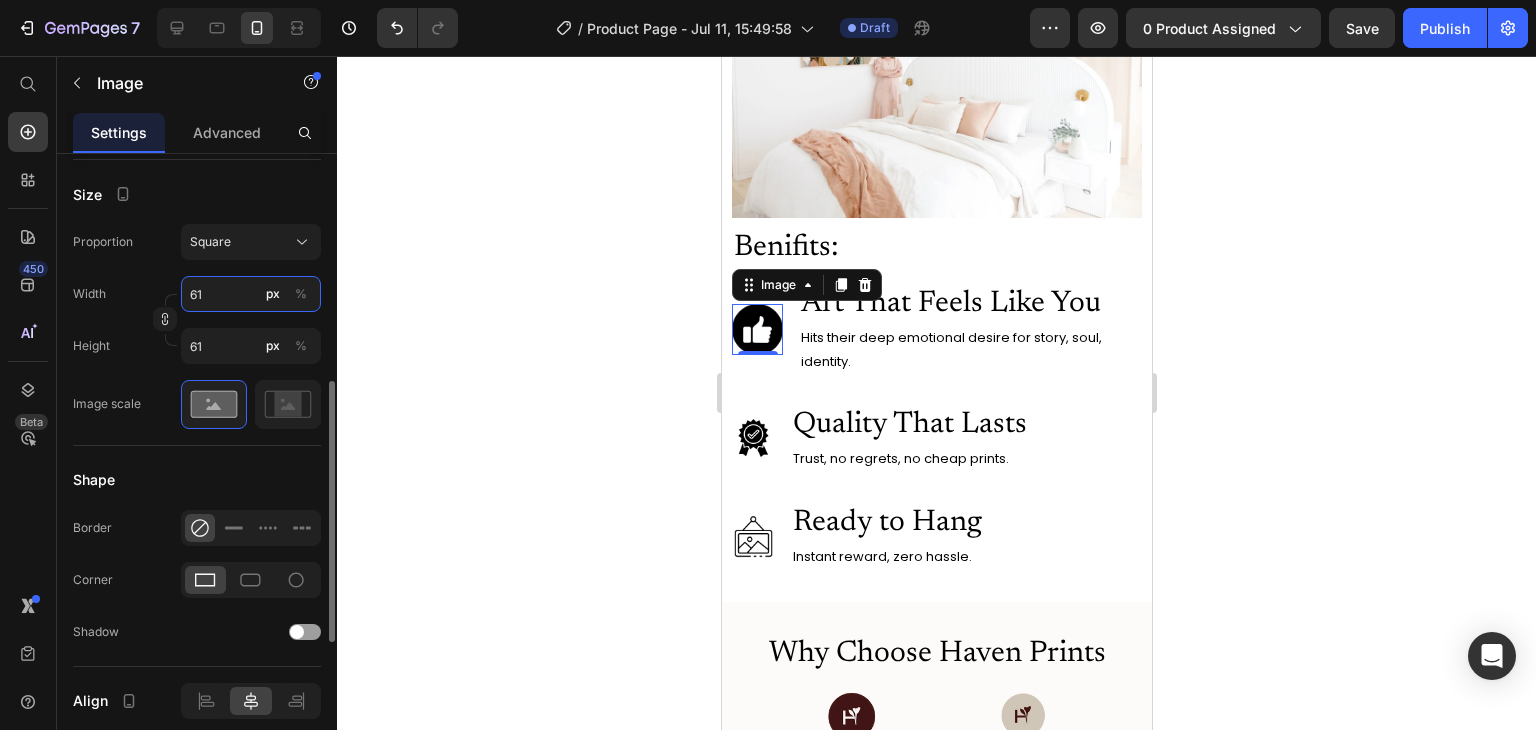 type on "60" 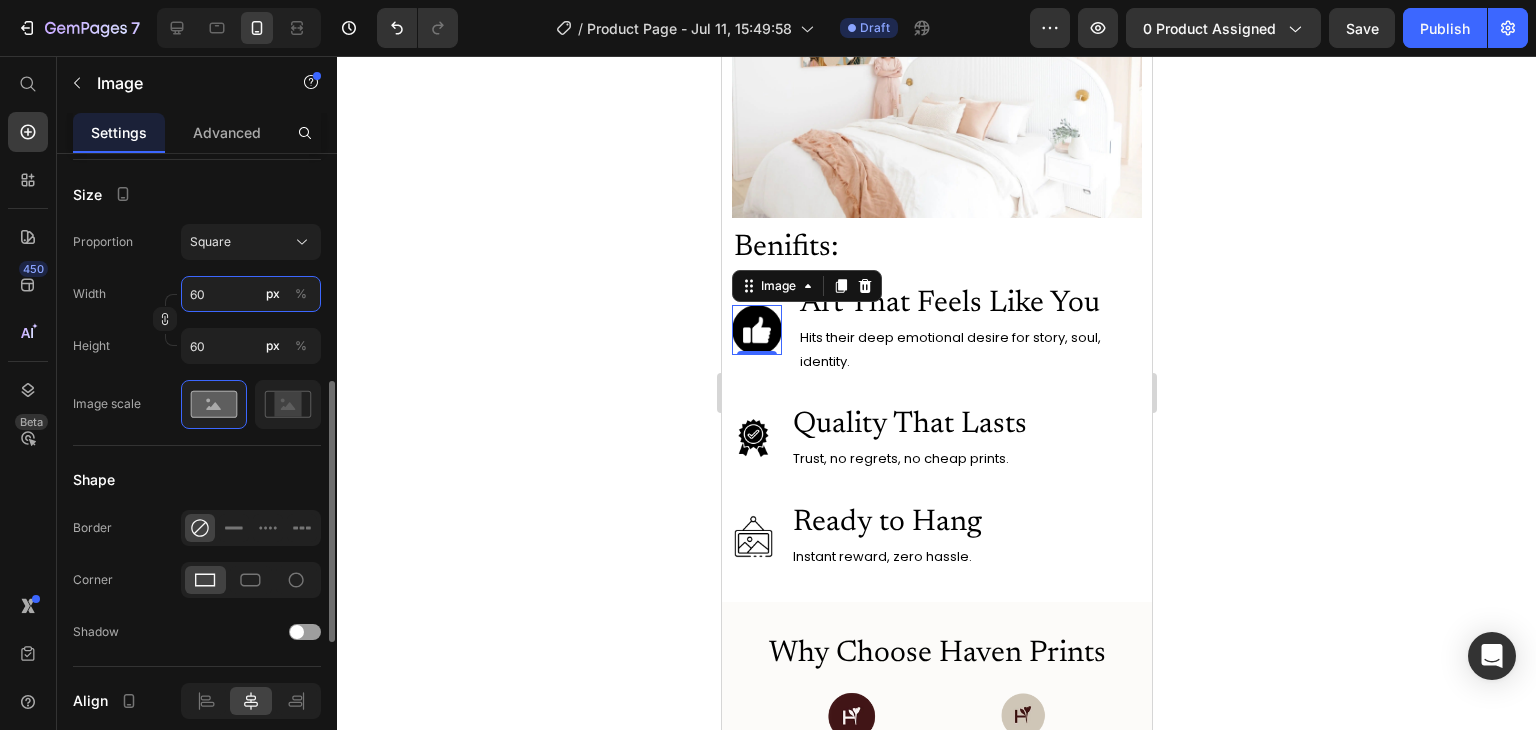 type on "59" 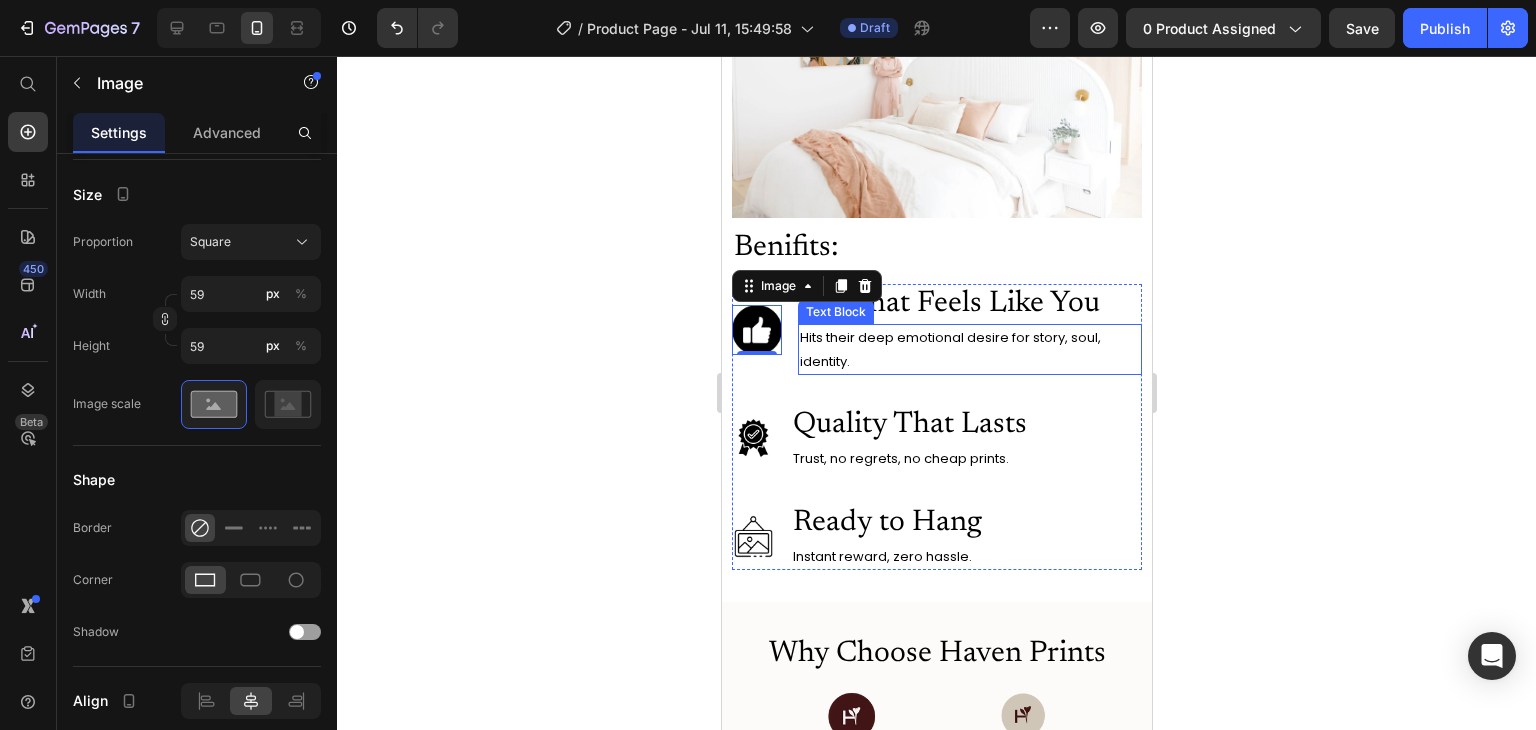 click on "Hits their deep emotional desire for story, soul, identity." at bounding box center (969, 349) 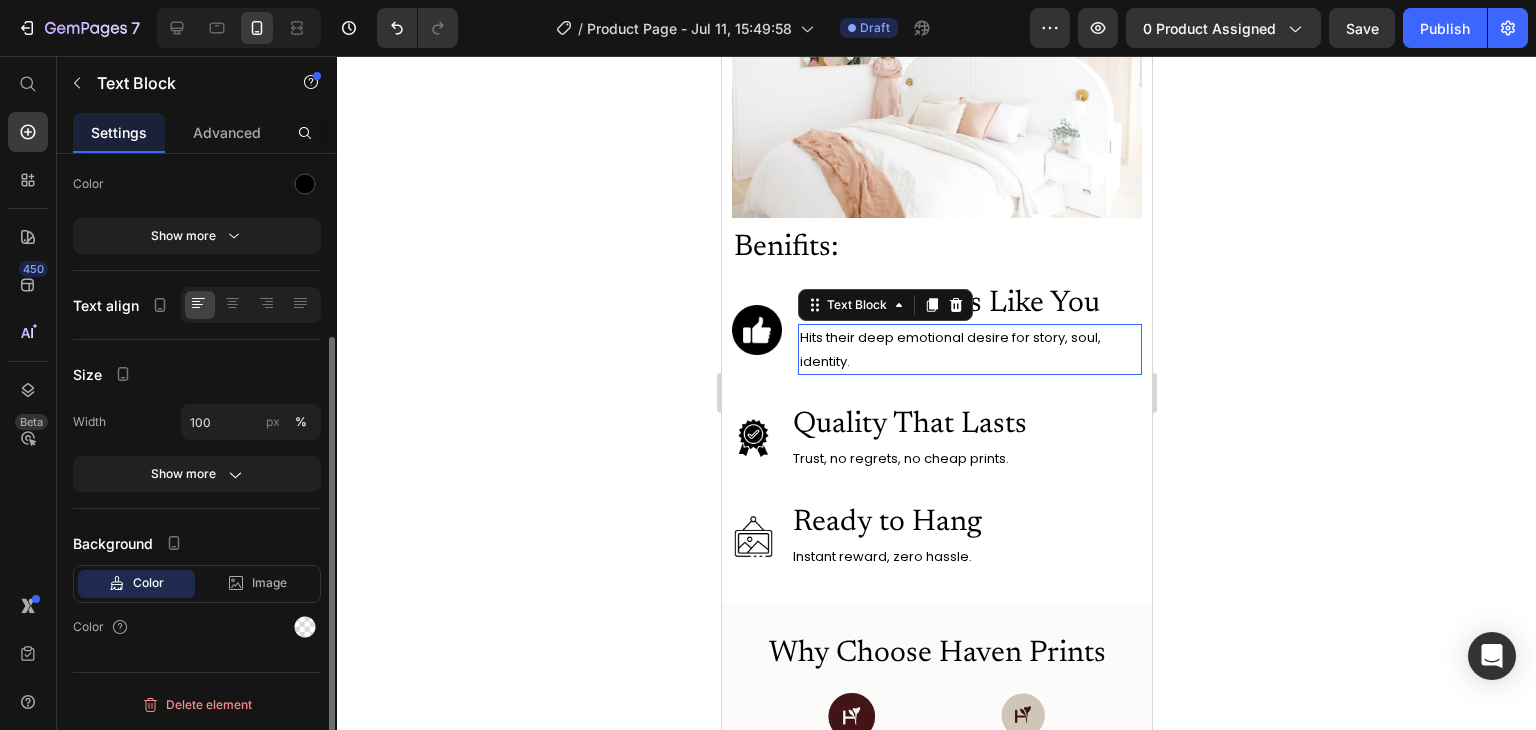 scroll, scrollTop: 0, scrollLeft: 0, axis: both 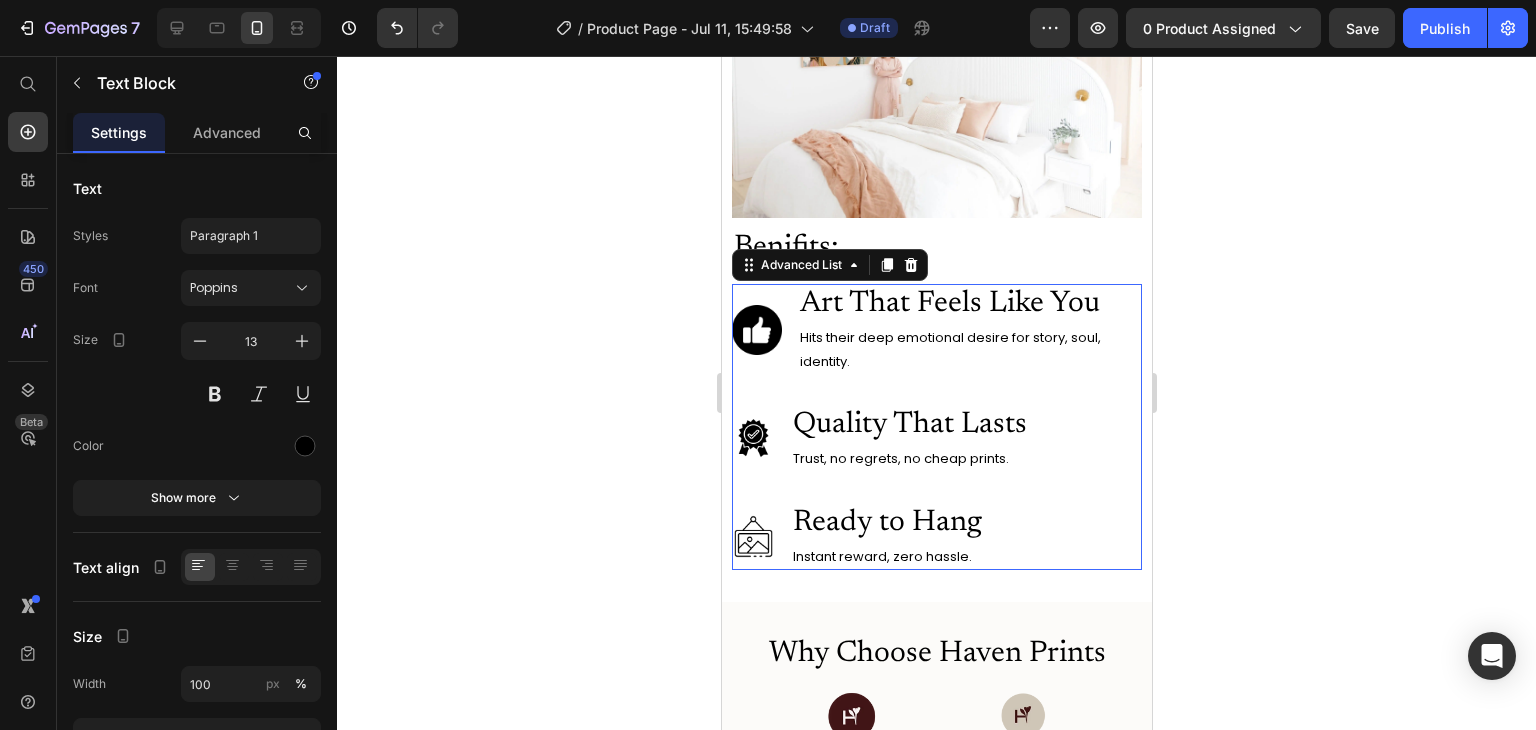 click on "Image Art That Feels Like You Heading Hits their deep emotional desire for story, soul, identity. Text Block" at bounding box center (936, 329) 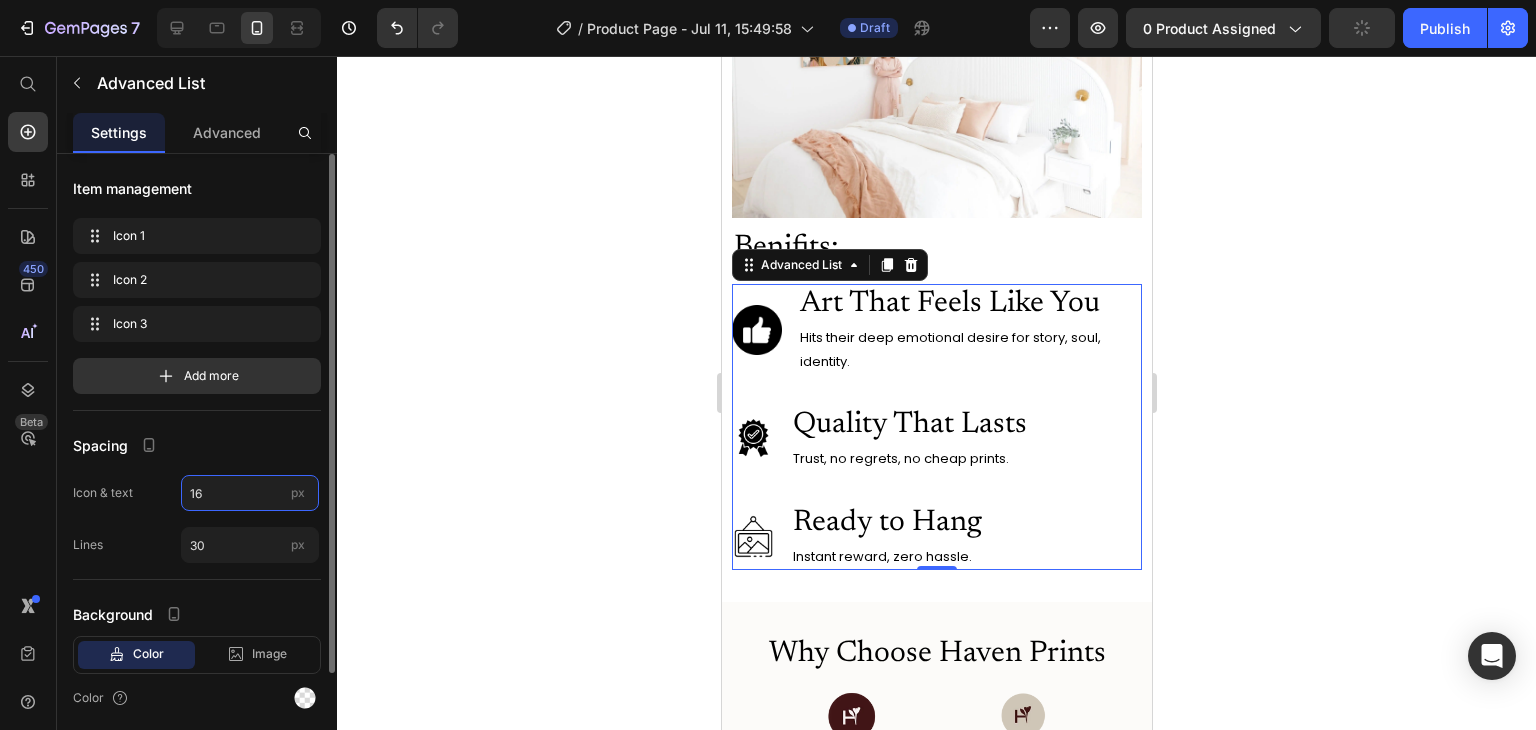 click on "16" at bounding box center (250, 493) 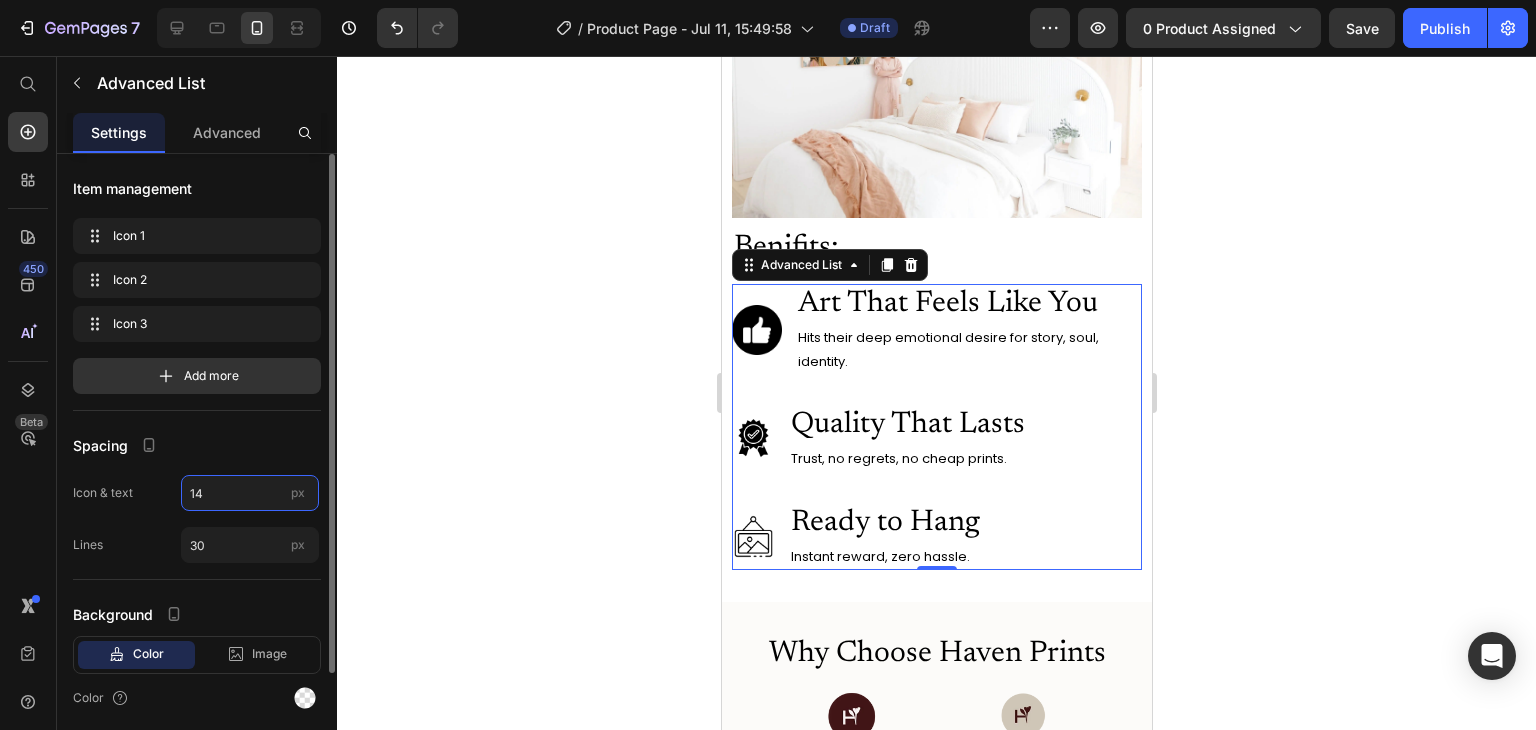 type on "15" 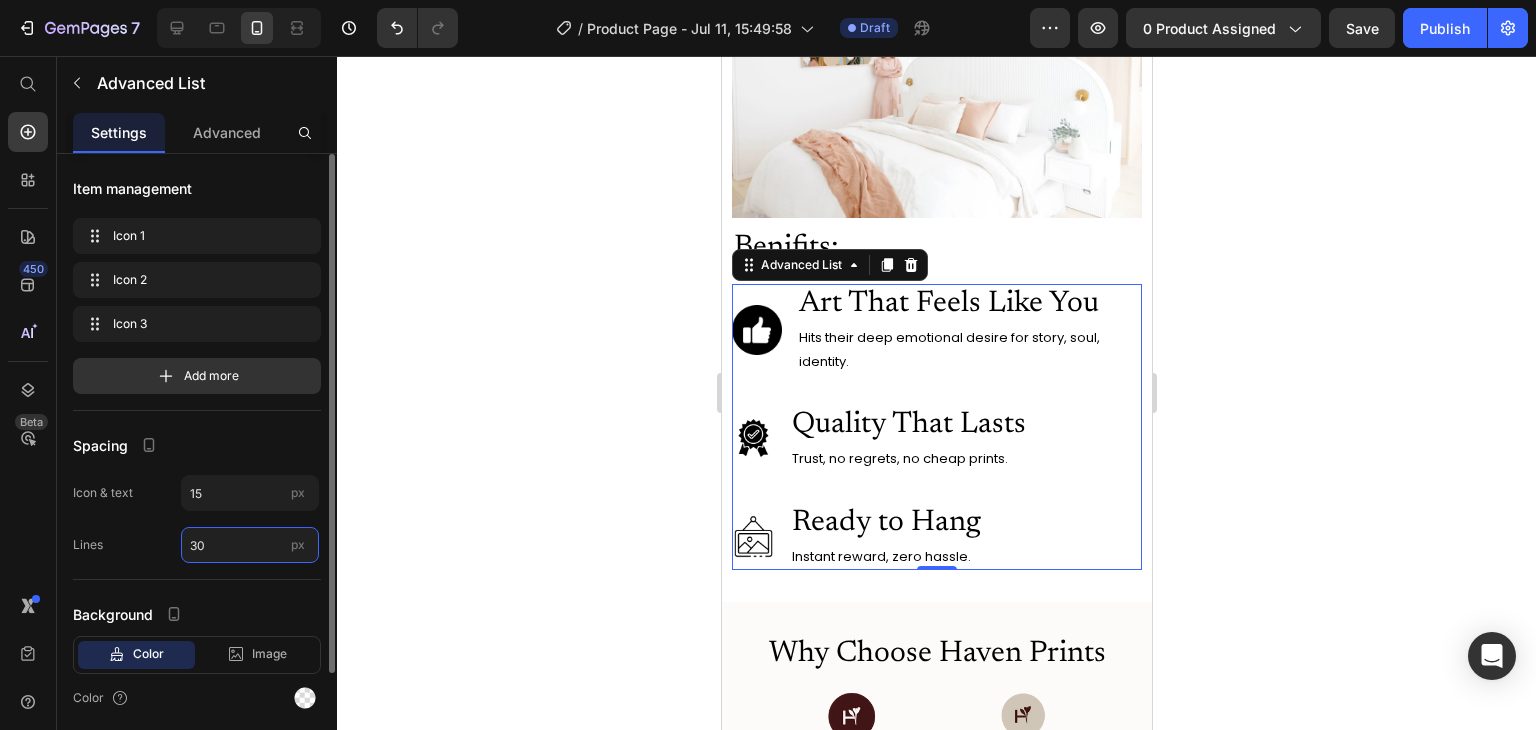 click on "30" at bounding box center [250, 545] 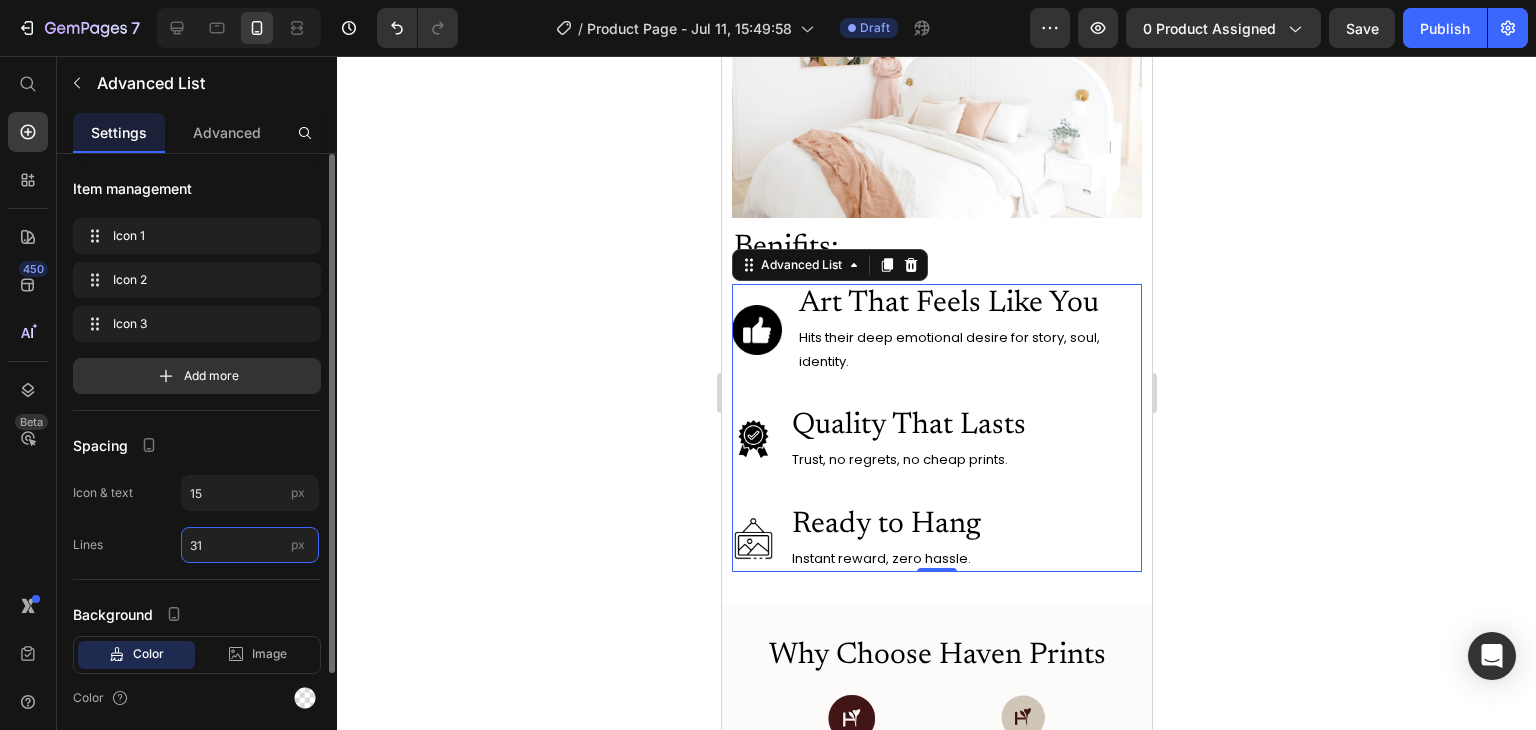 type on "30" 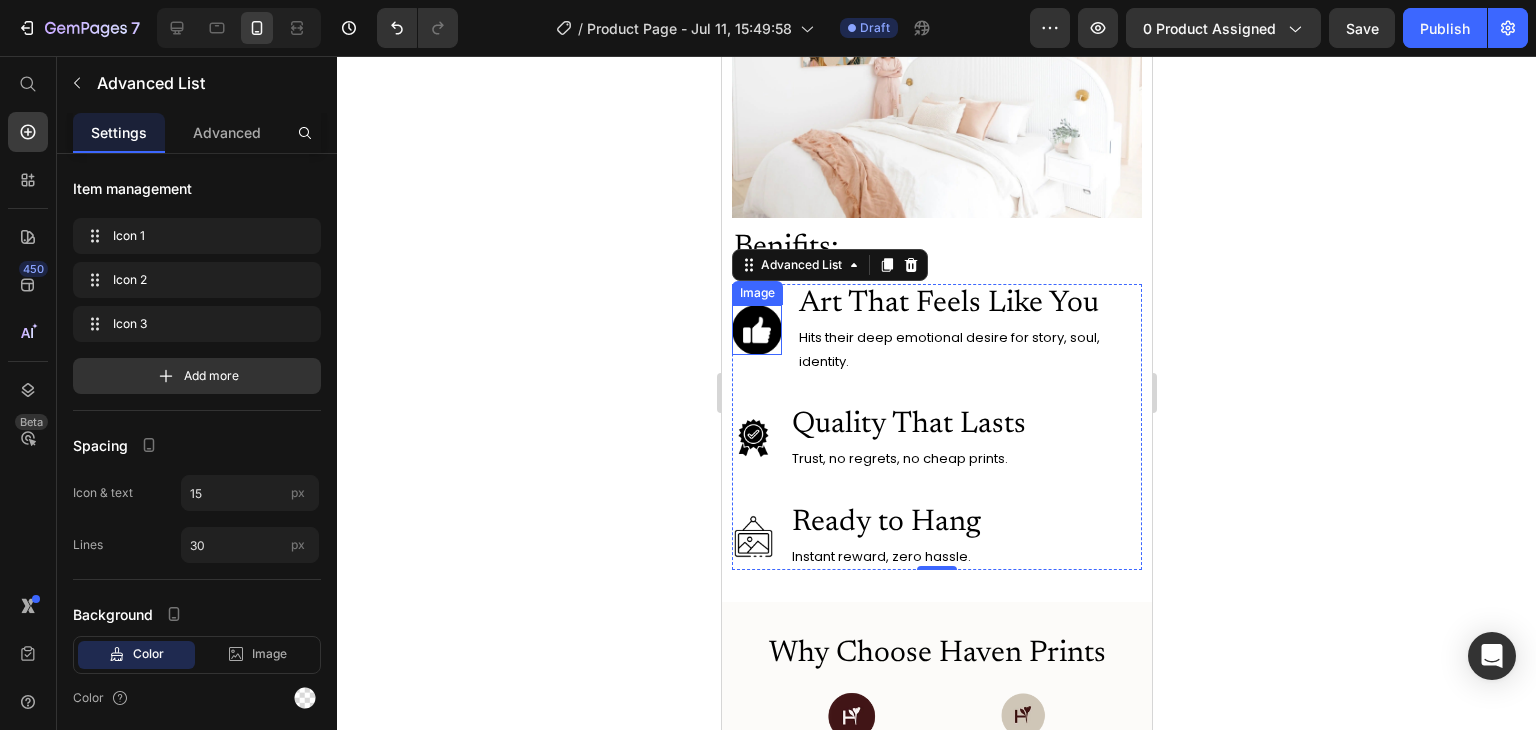 click at bounding box center (756, 330) 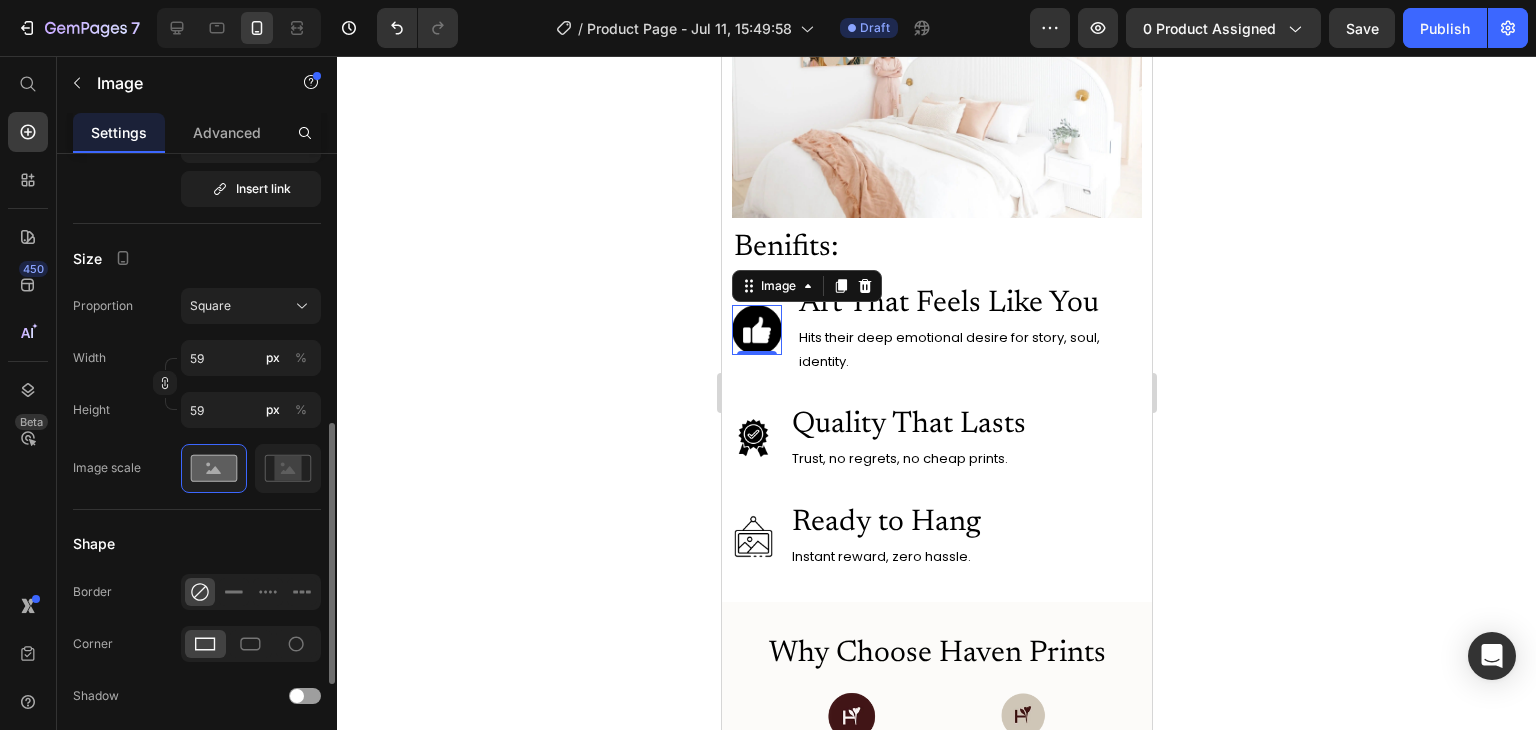 scroll, scrollTop: 552, scrollLeft: 0, axis: vertical 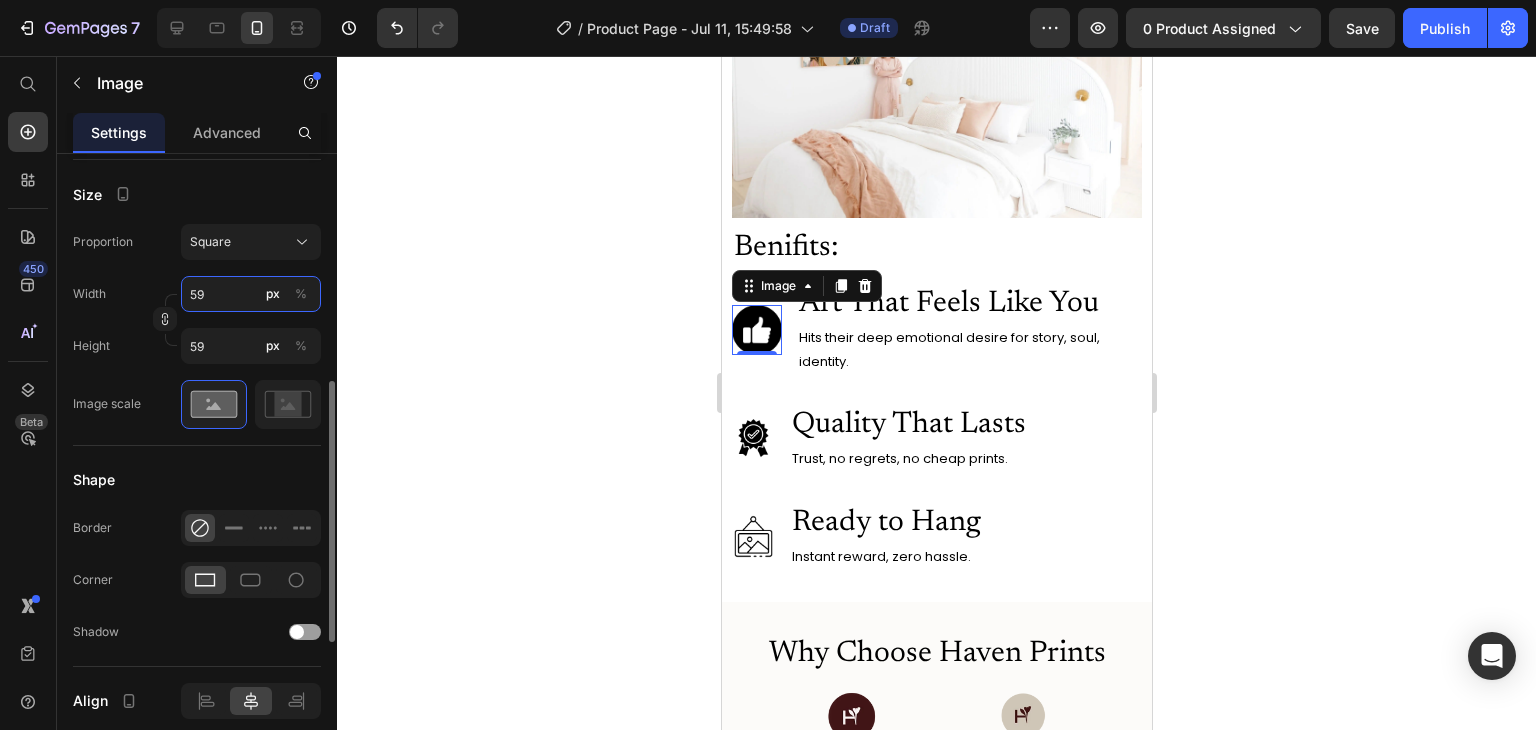 click on "59" at bounding box center (251, 294) 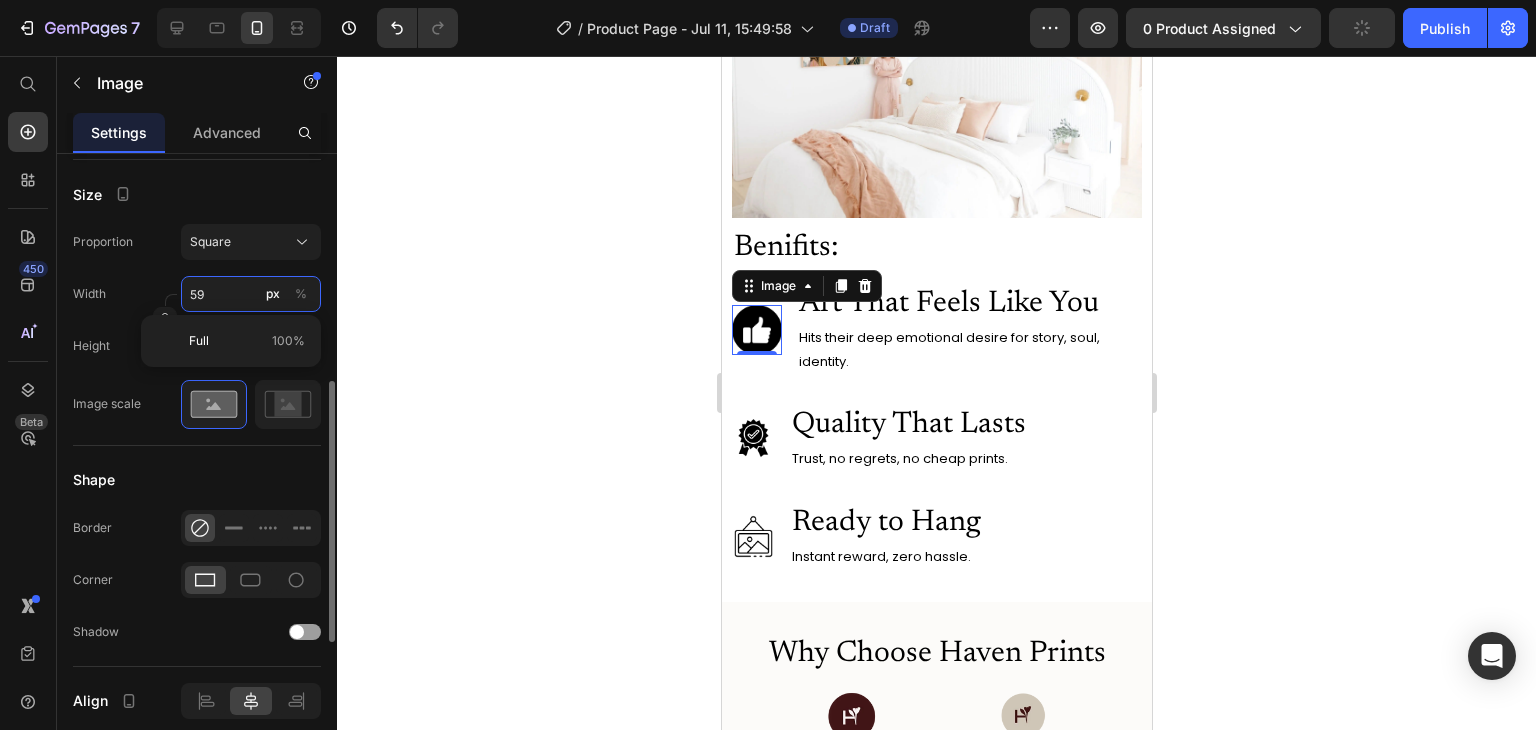 type on "60" 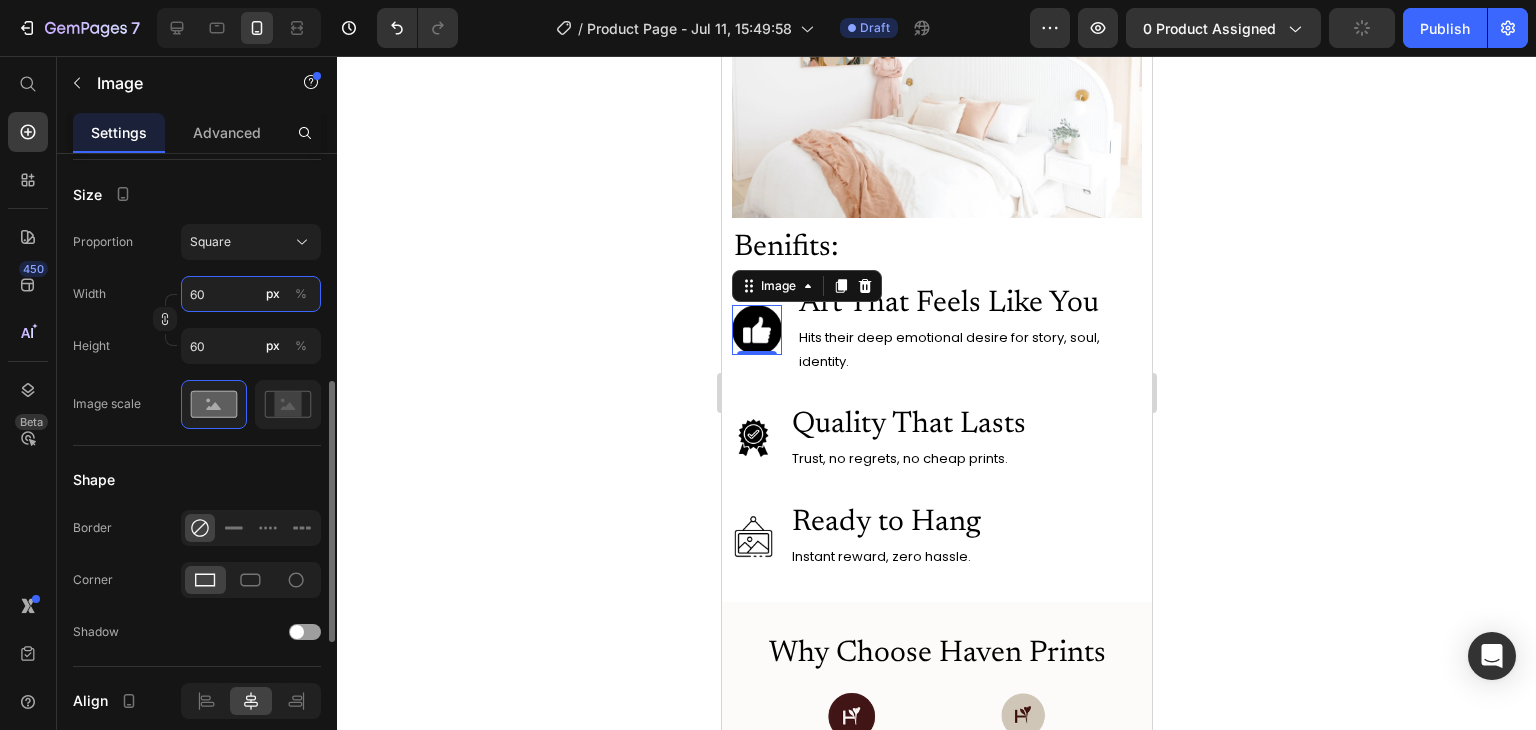 type on "61" 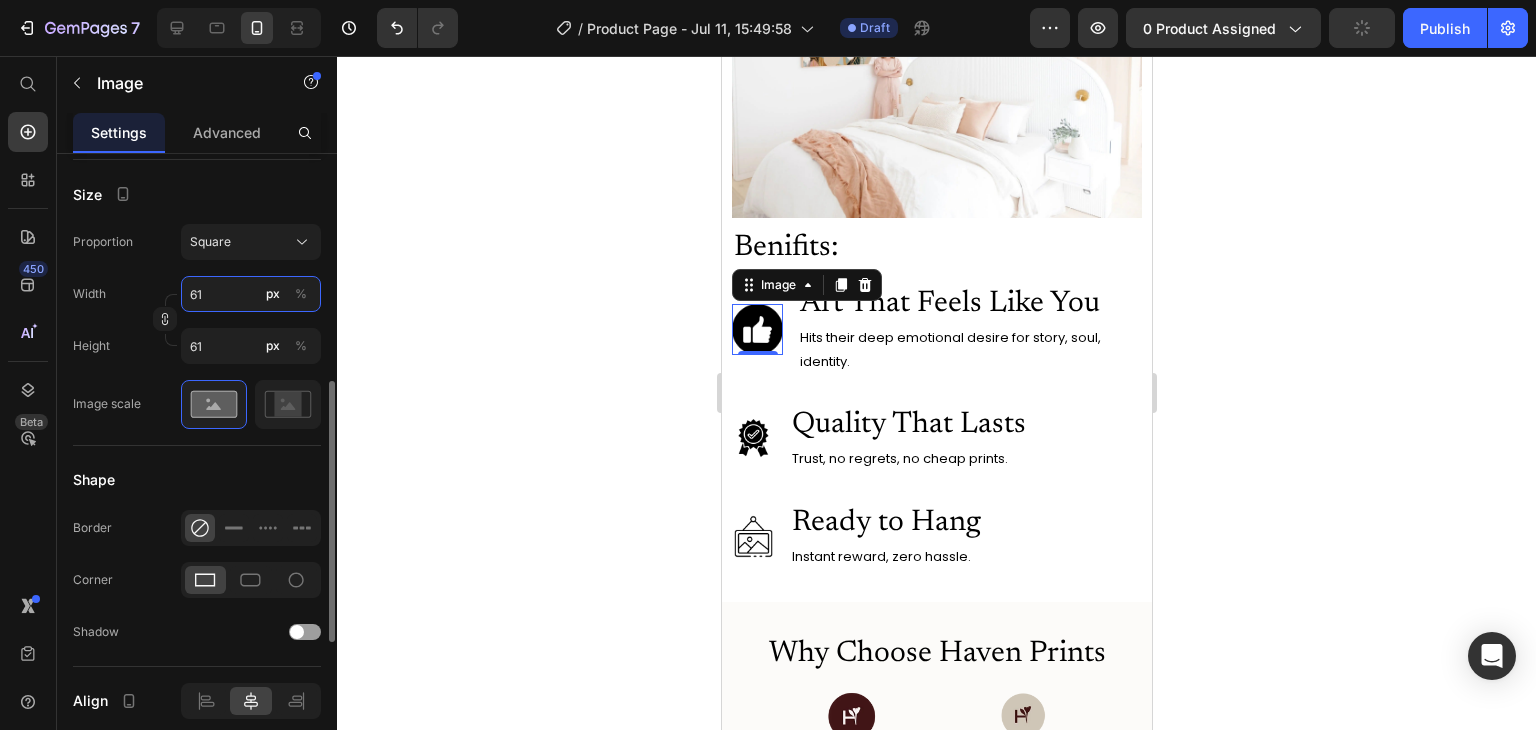 type on "62" 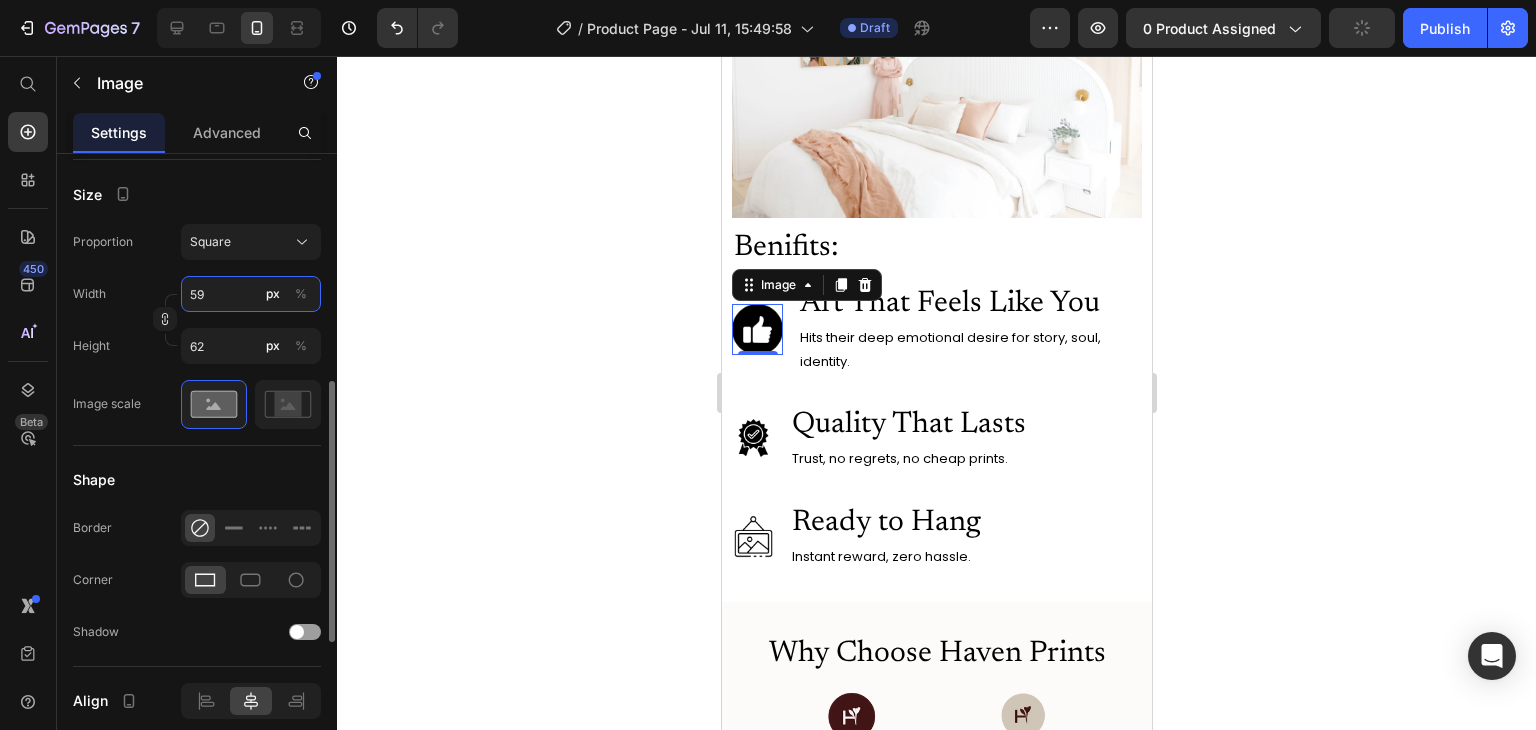 type on "60" 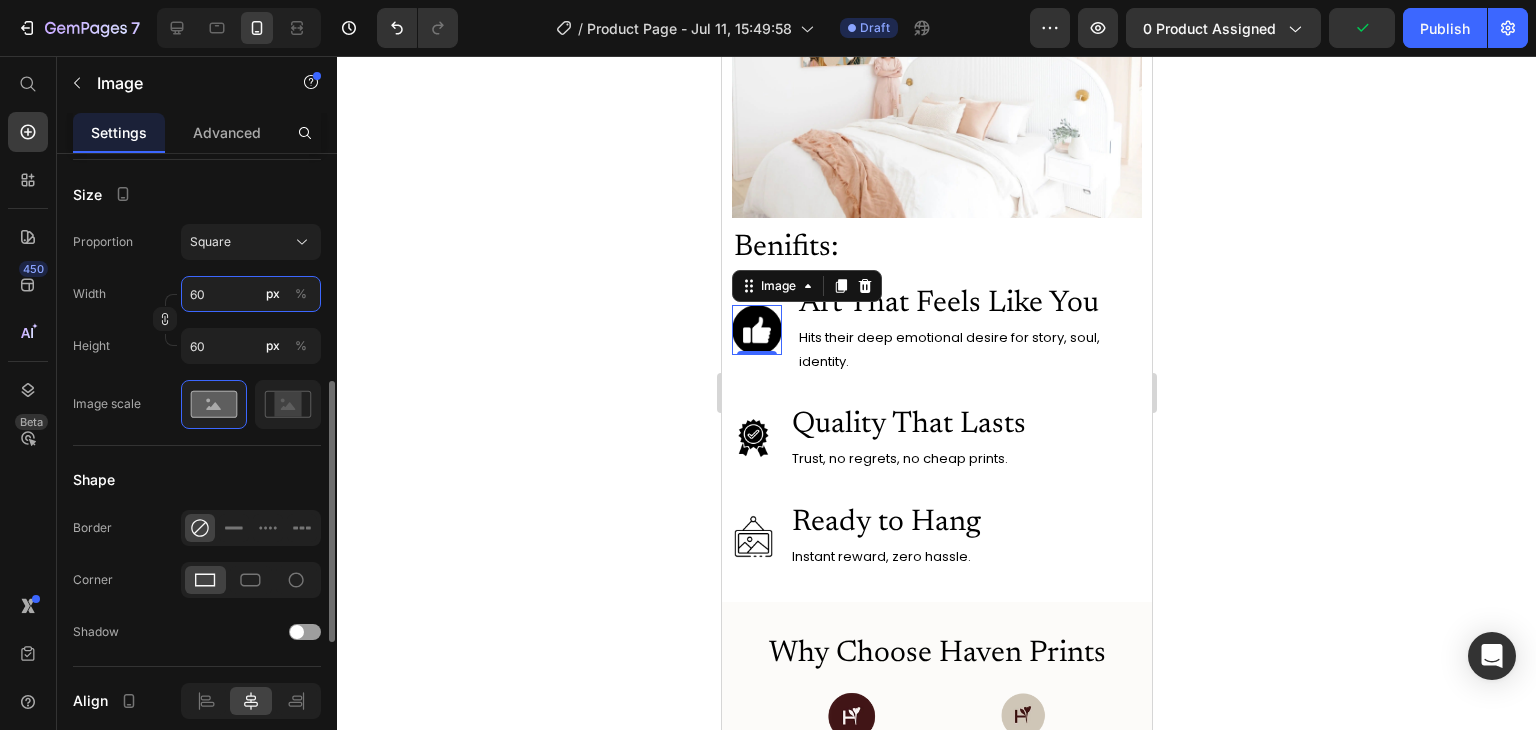 type on "61" 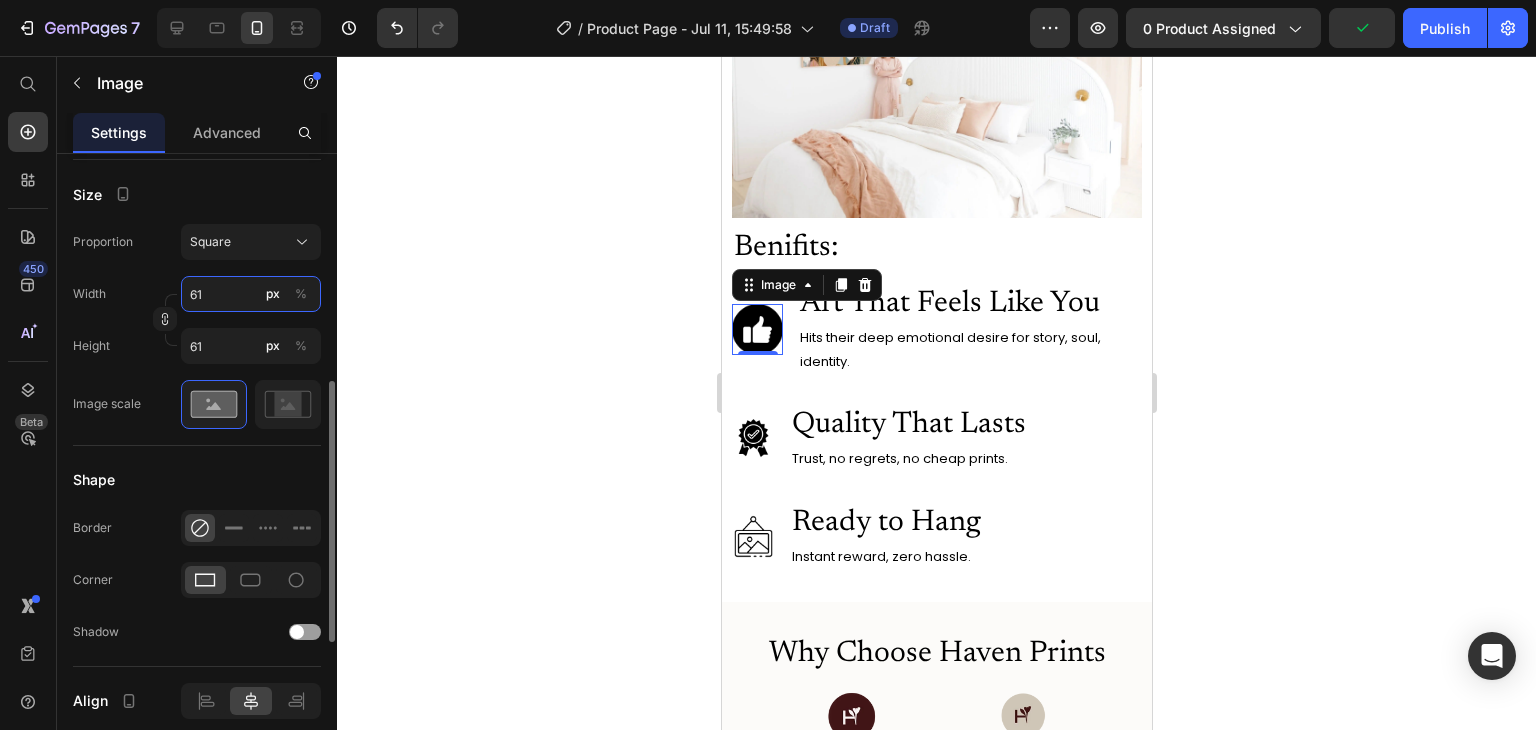 type on "62" 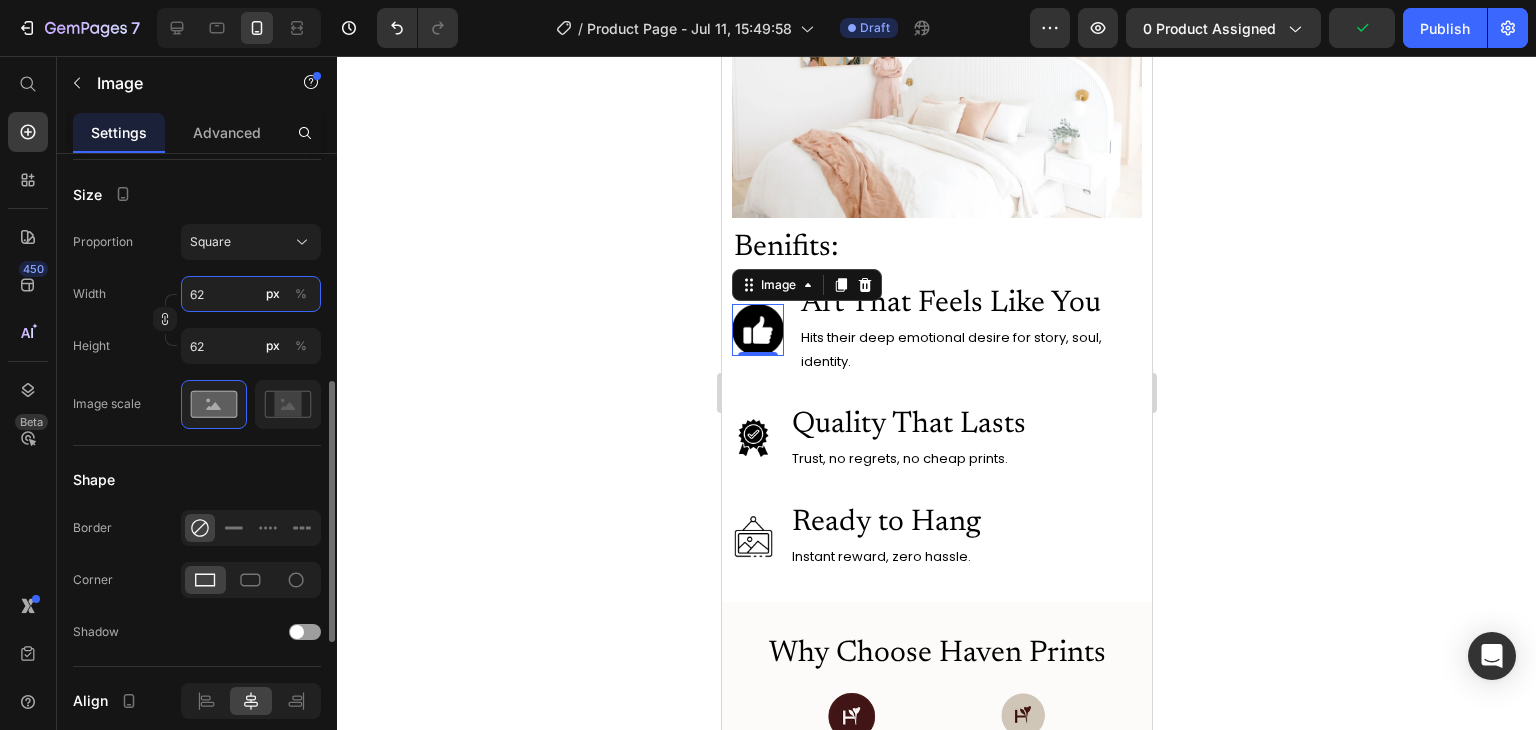 type on "63" 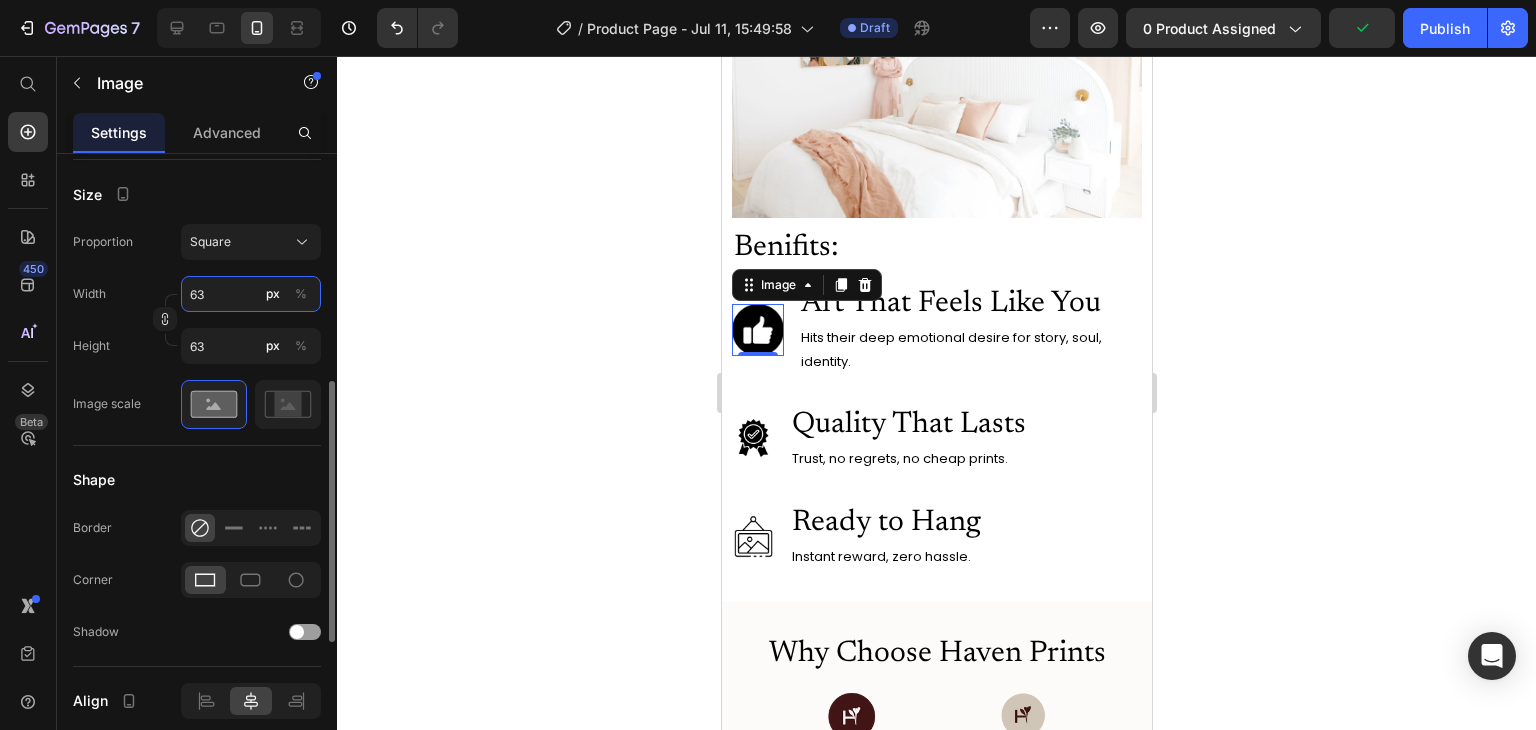 type on "64" 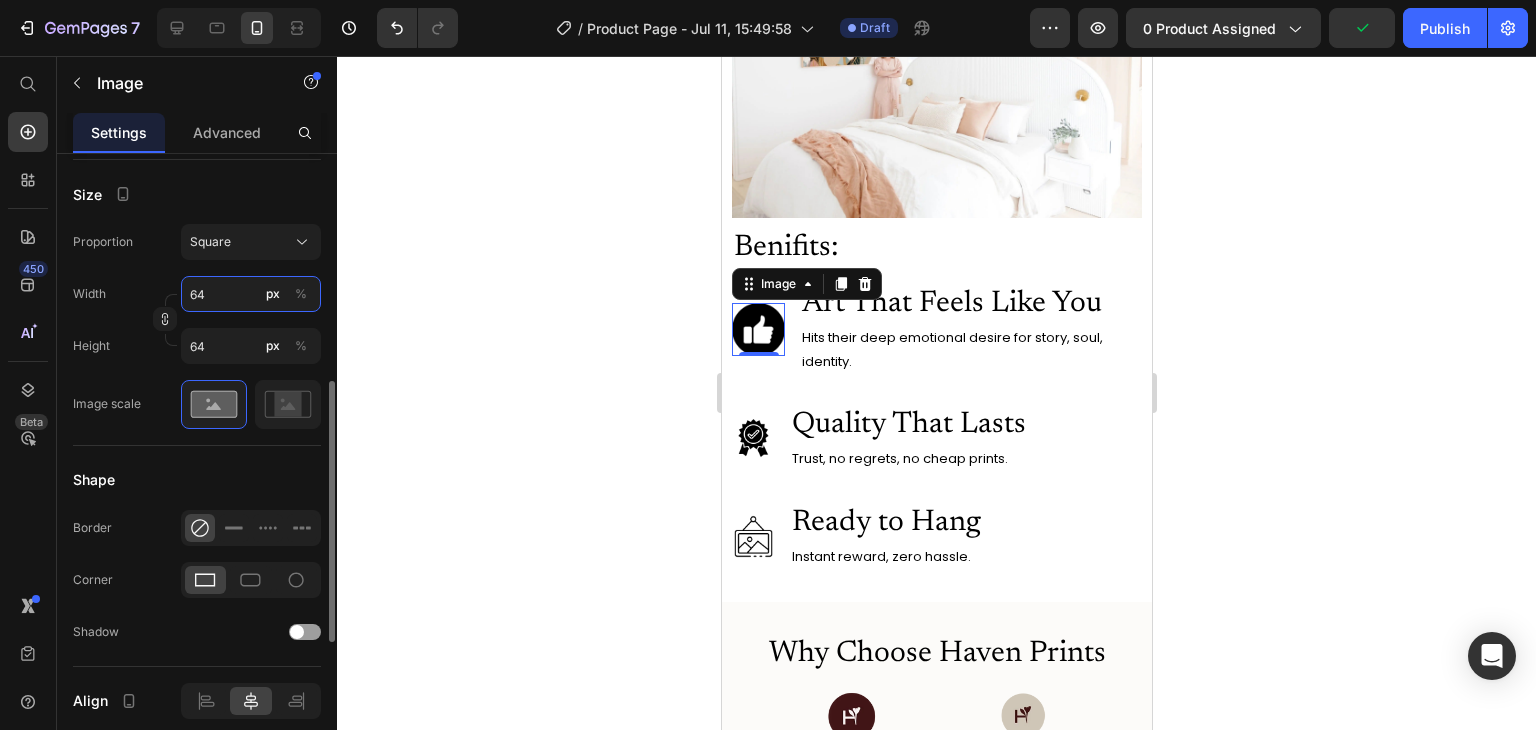type on "65" 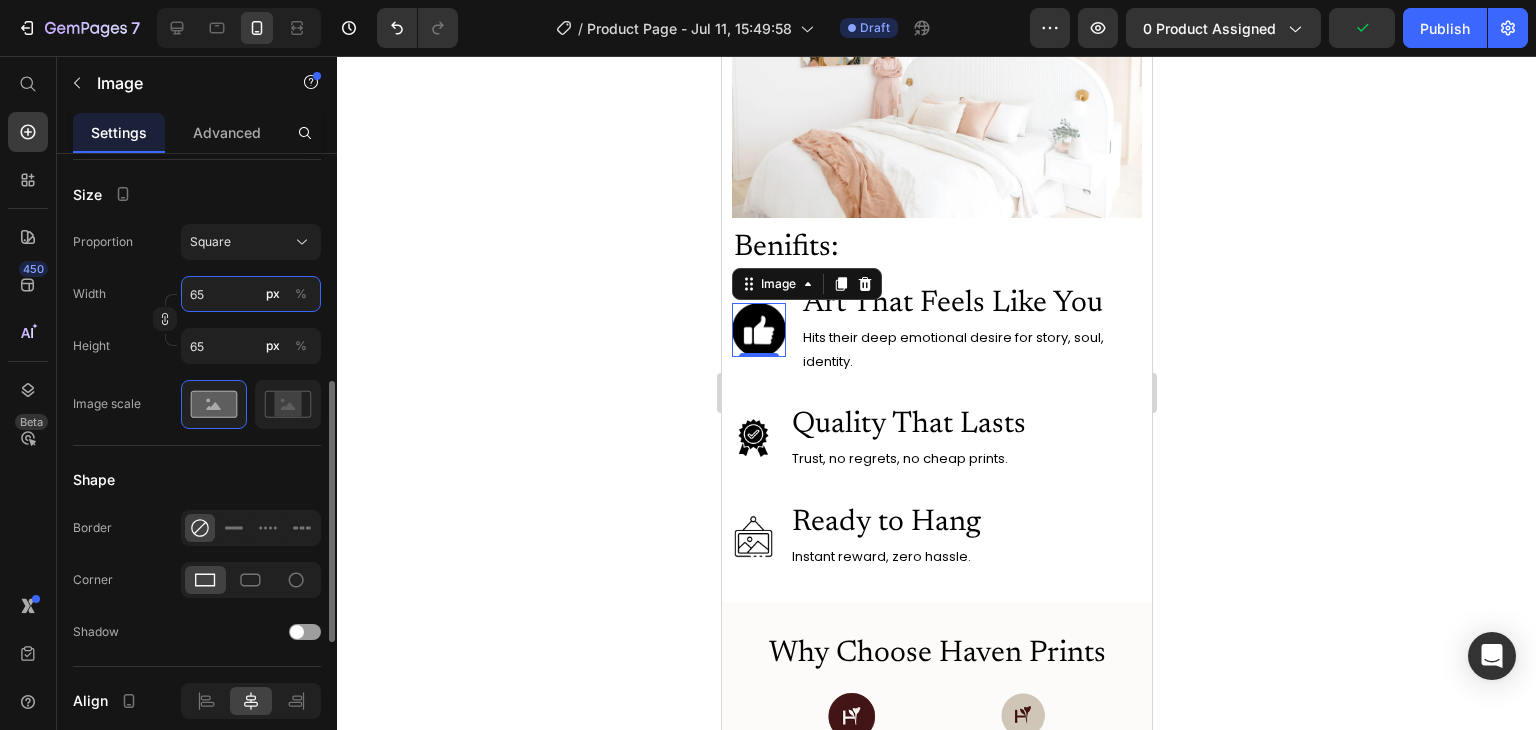 type on "66" 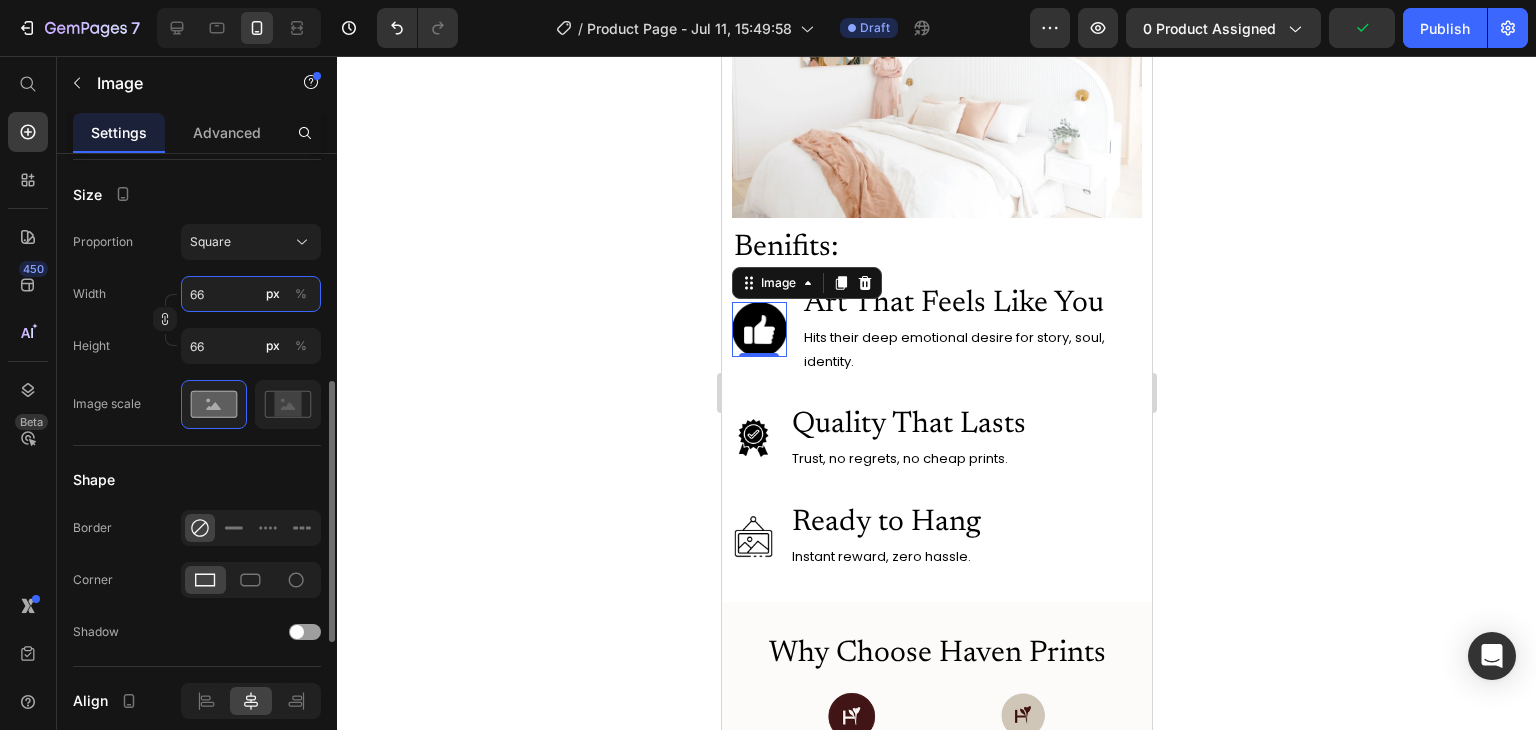 type on "67" 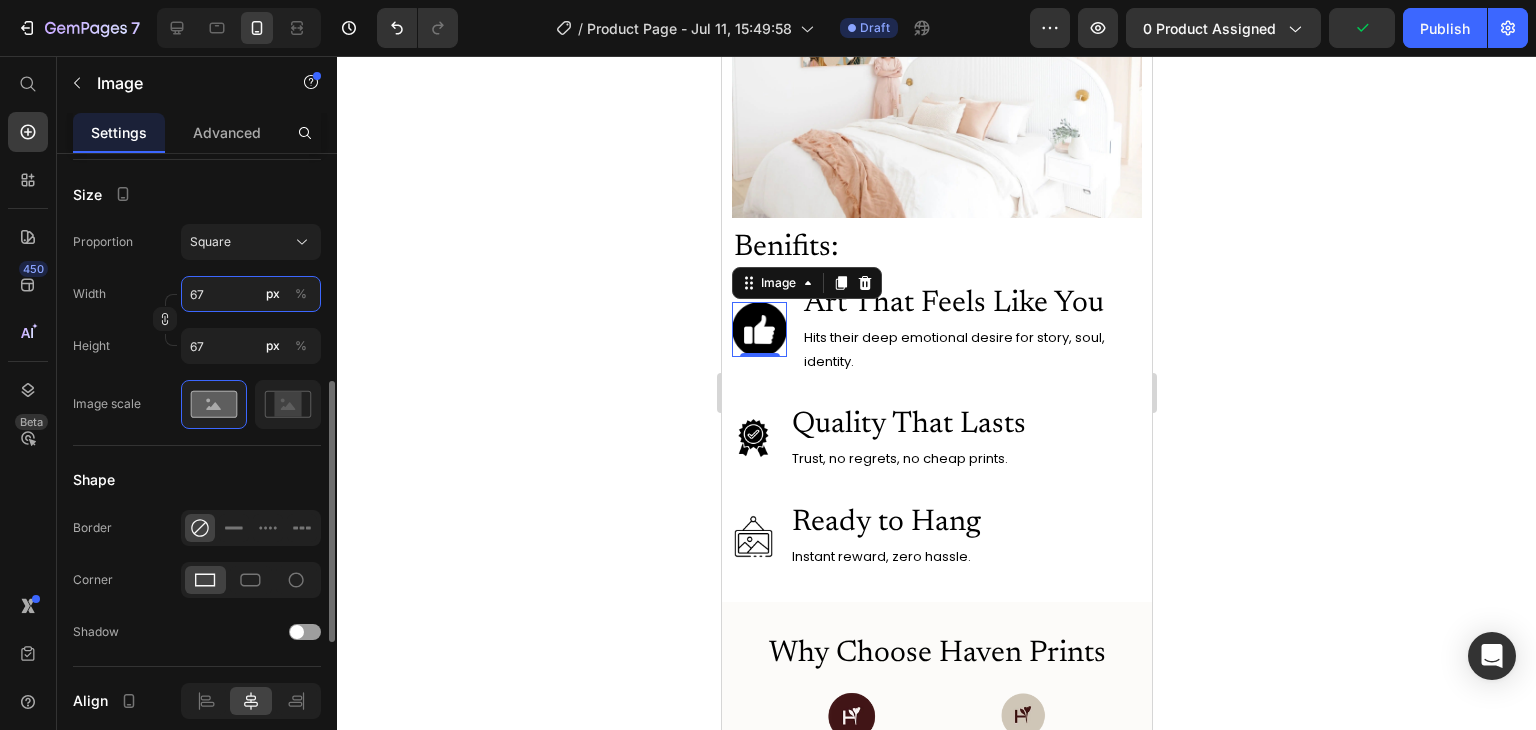 type on "68" 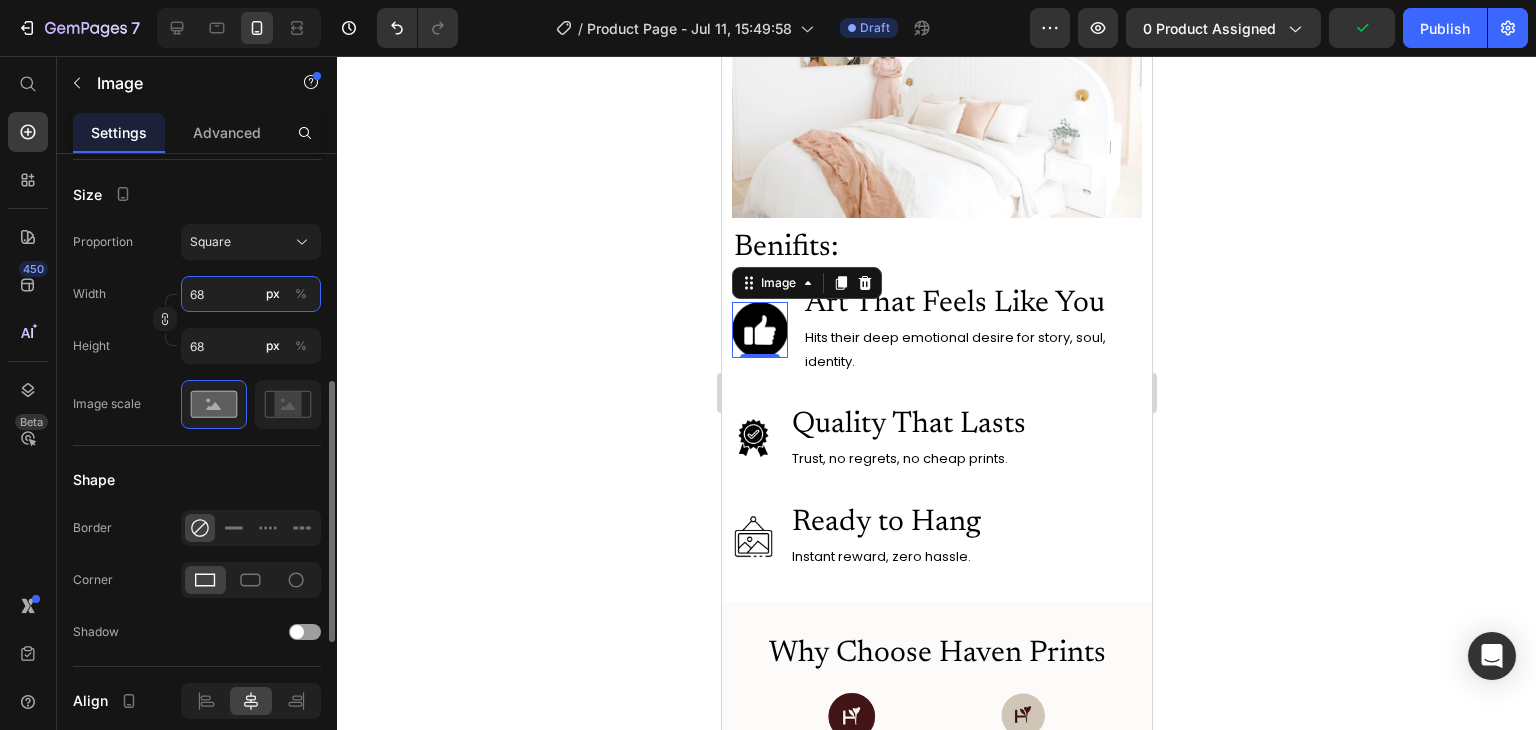 type on "69" 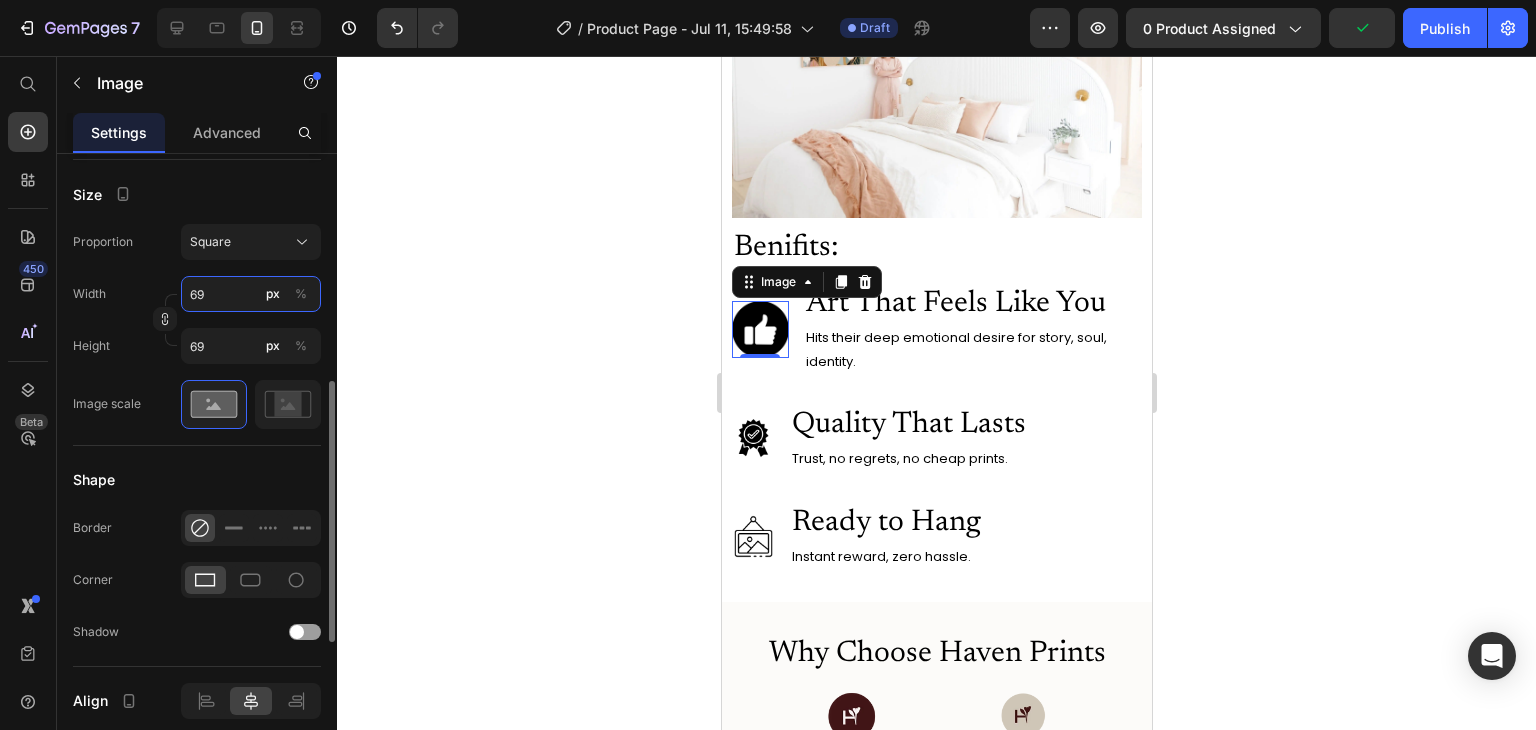type on "70" 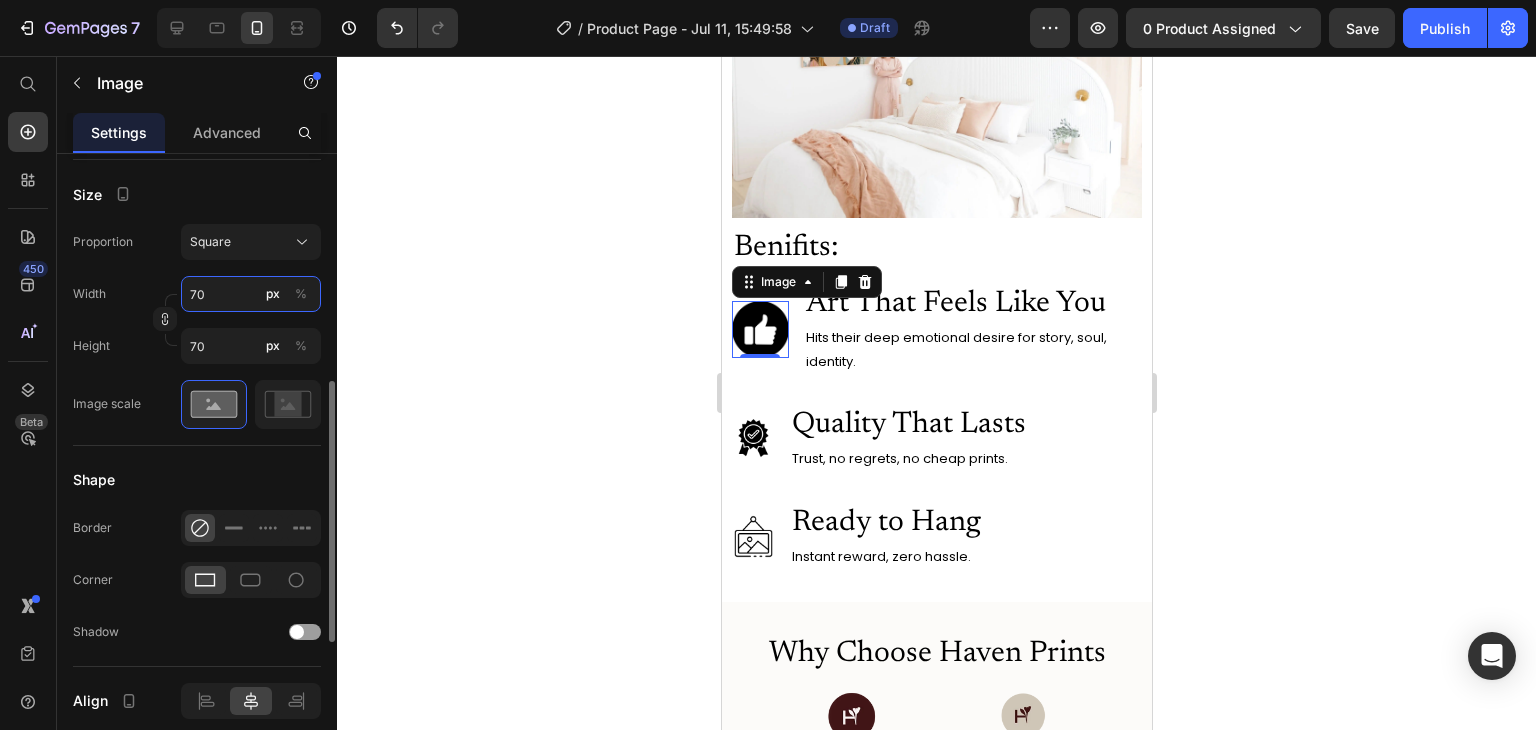 type on "71" 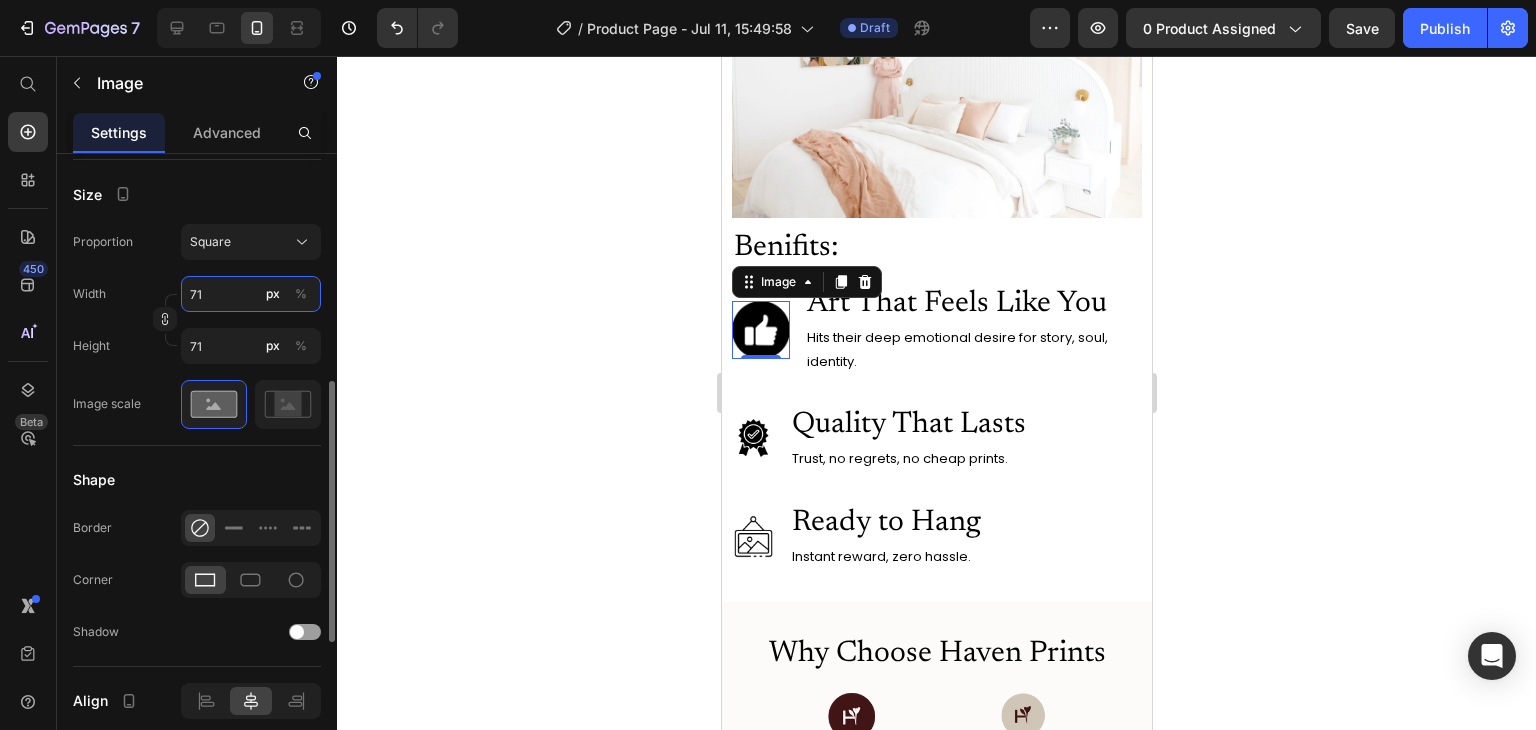 type on "72" 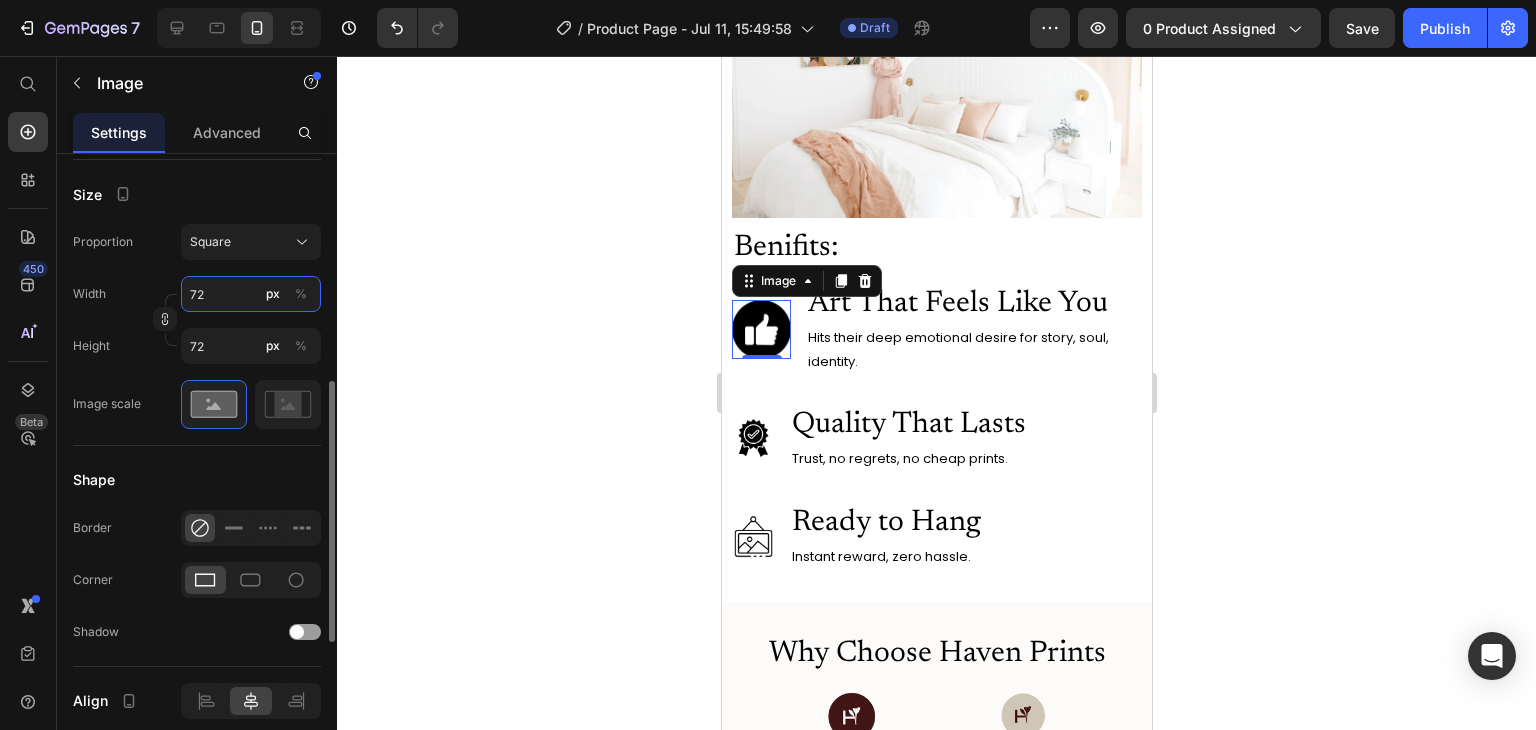 type on "71" 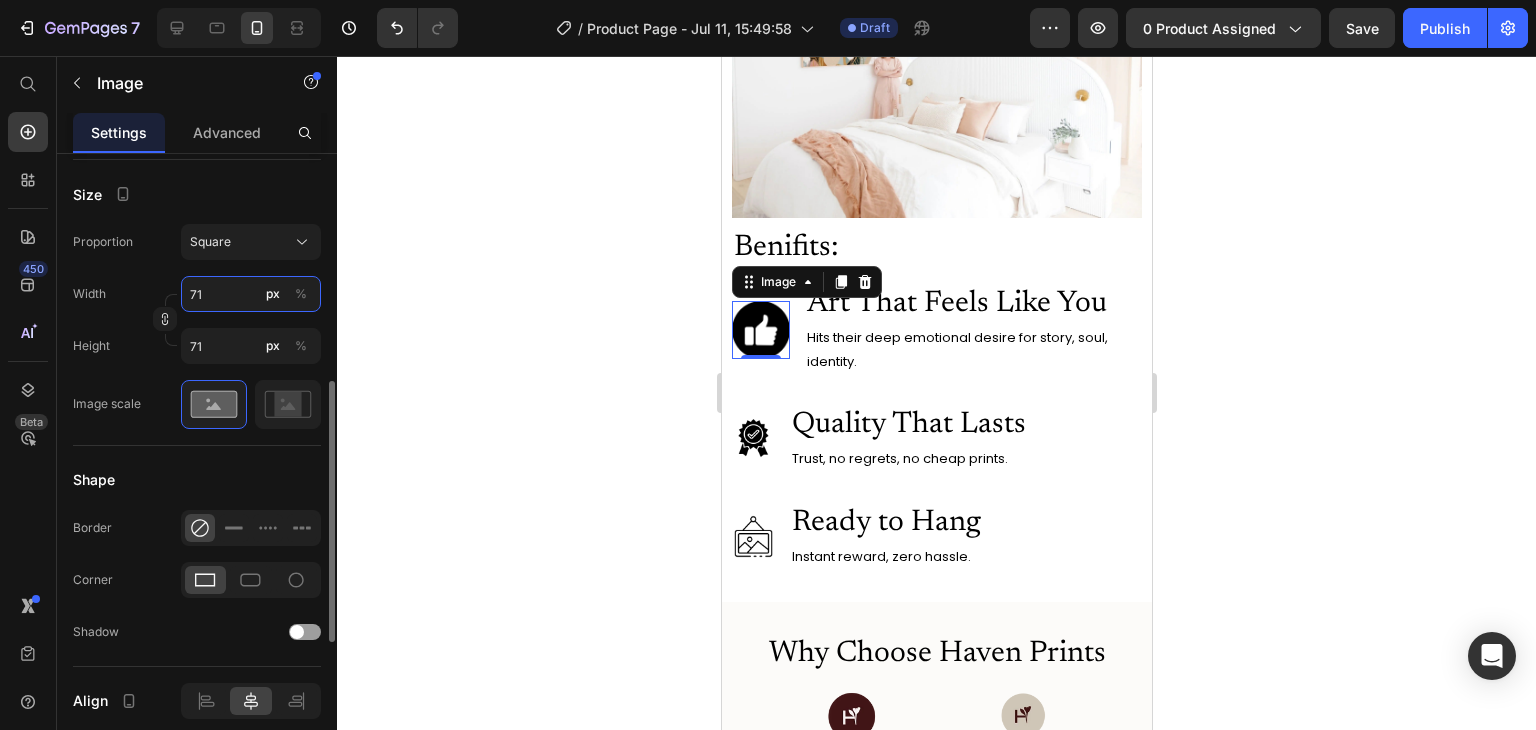 type on "70" 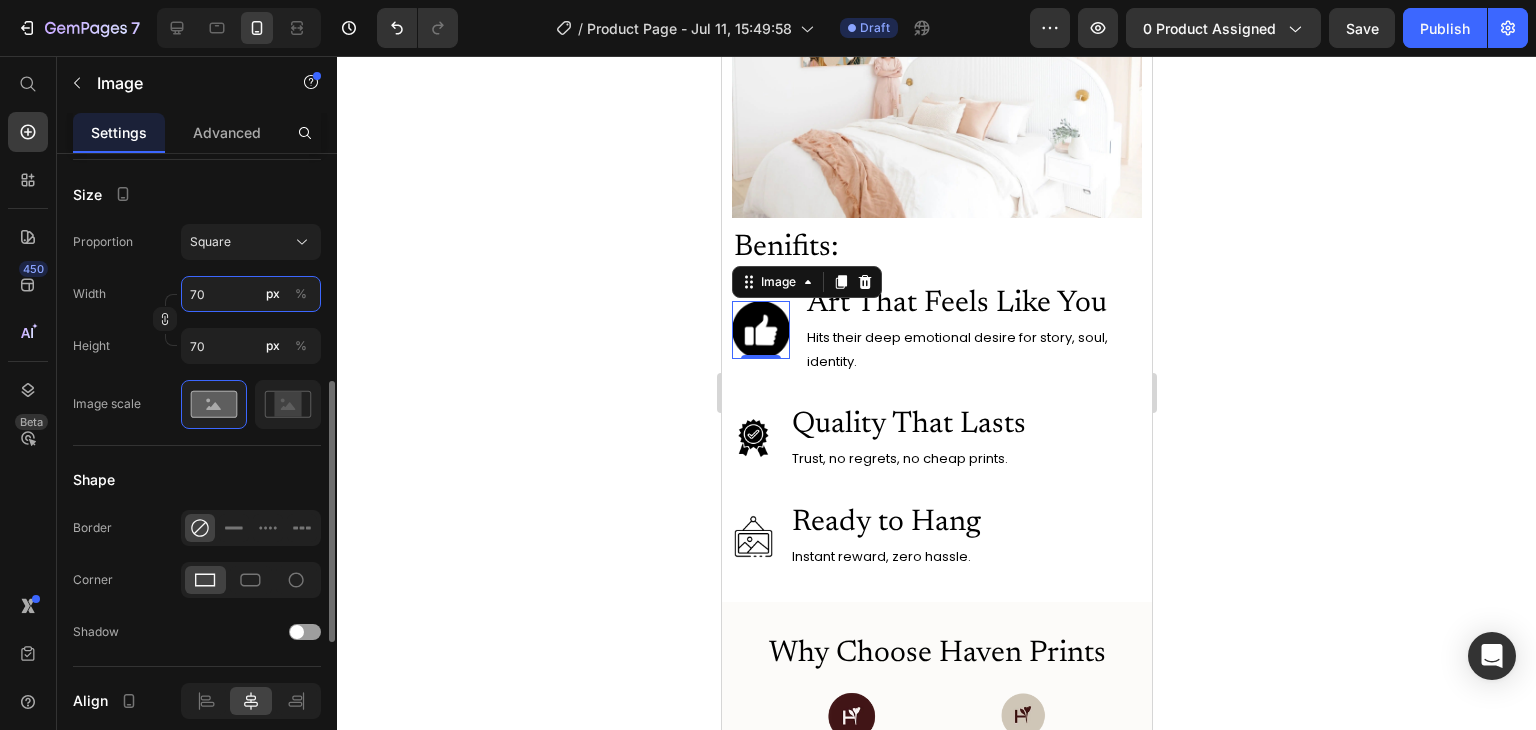 type on "69" 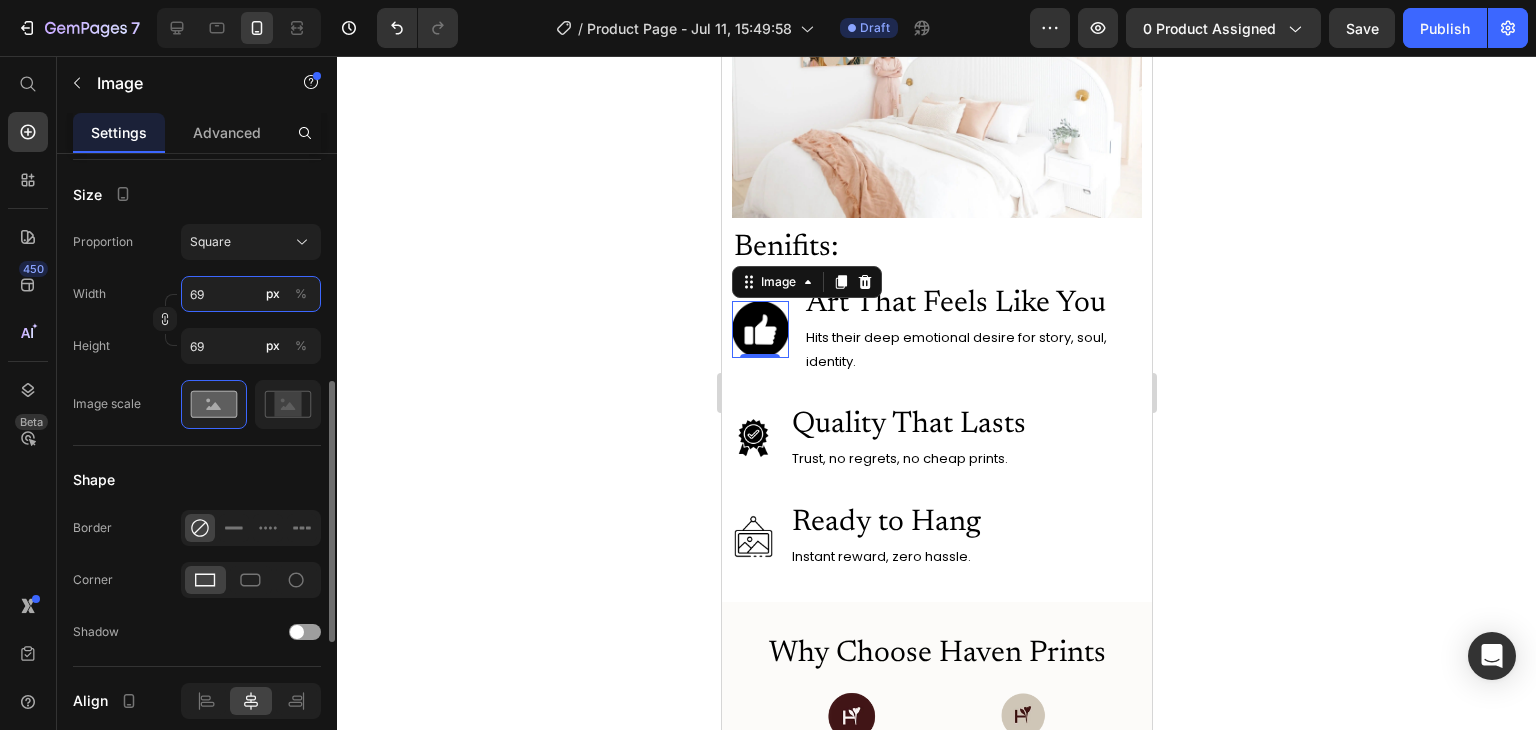 type on "68" 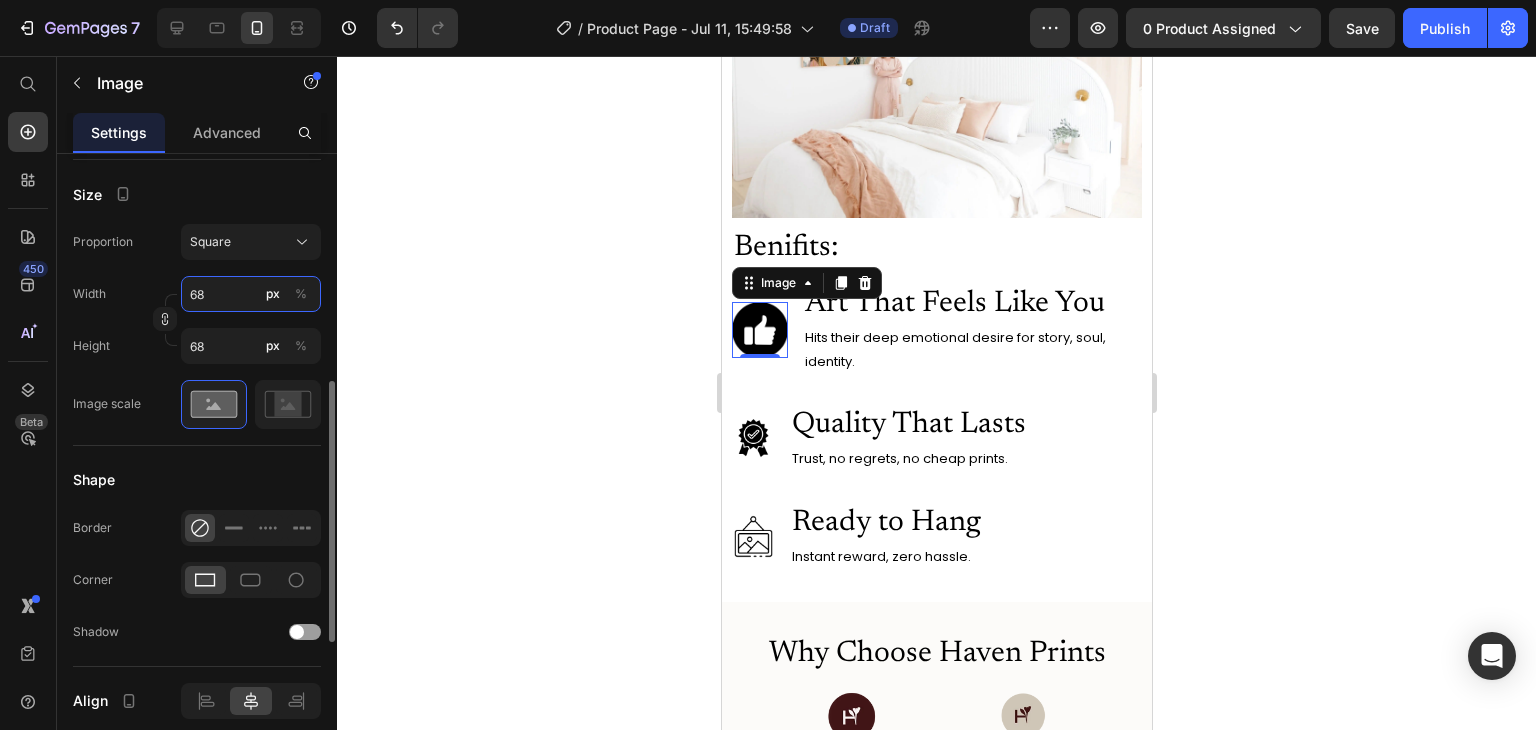 type on "67" 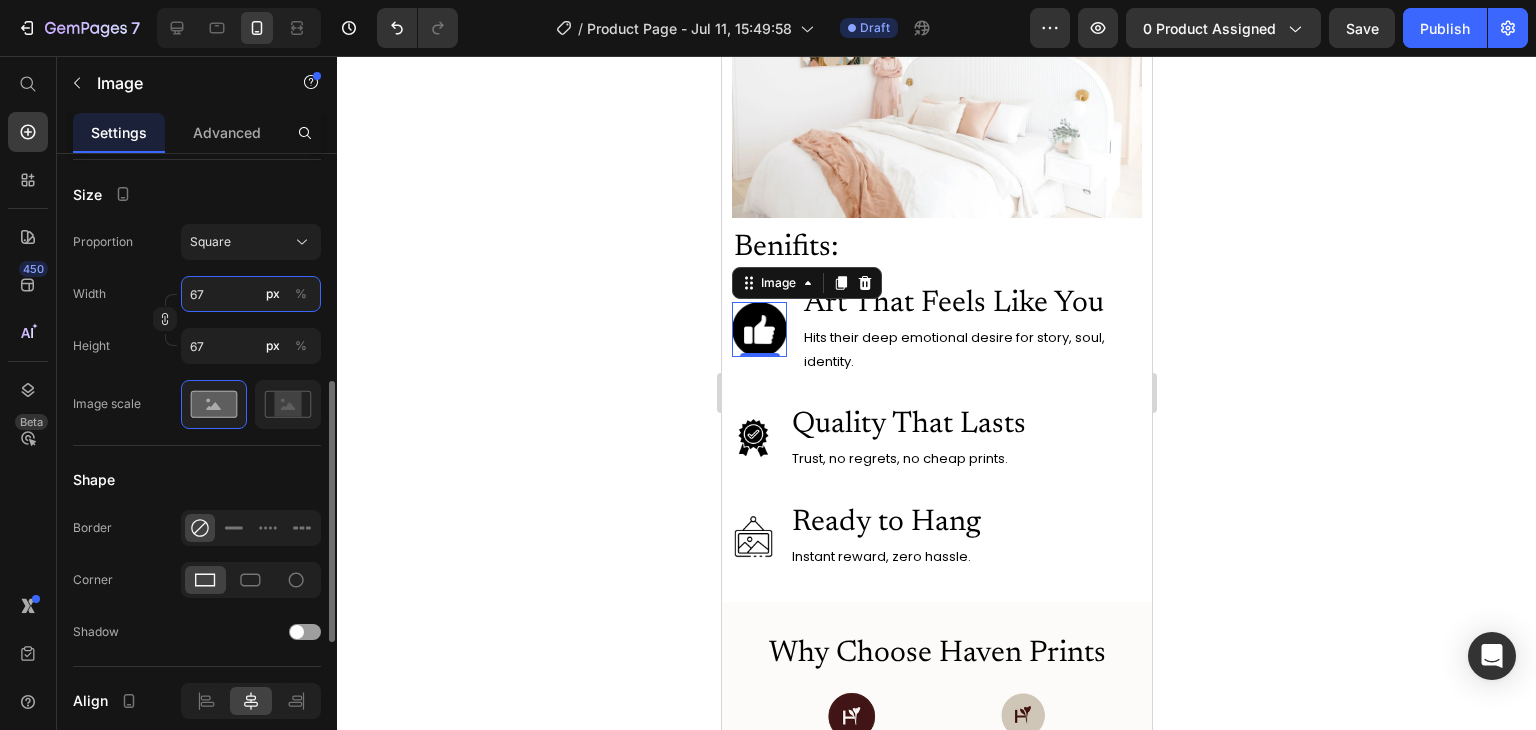 type on "66" 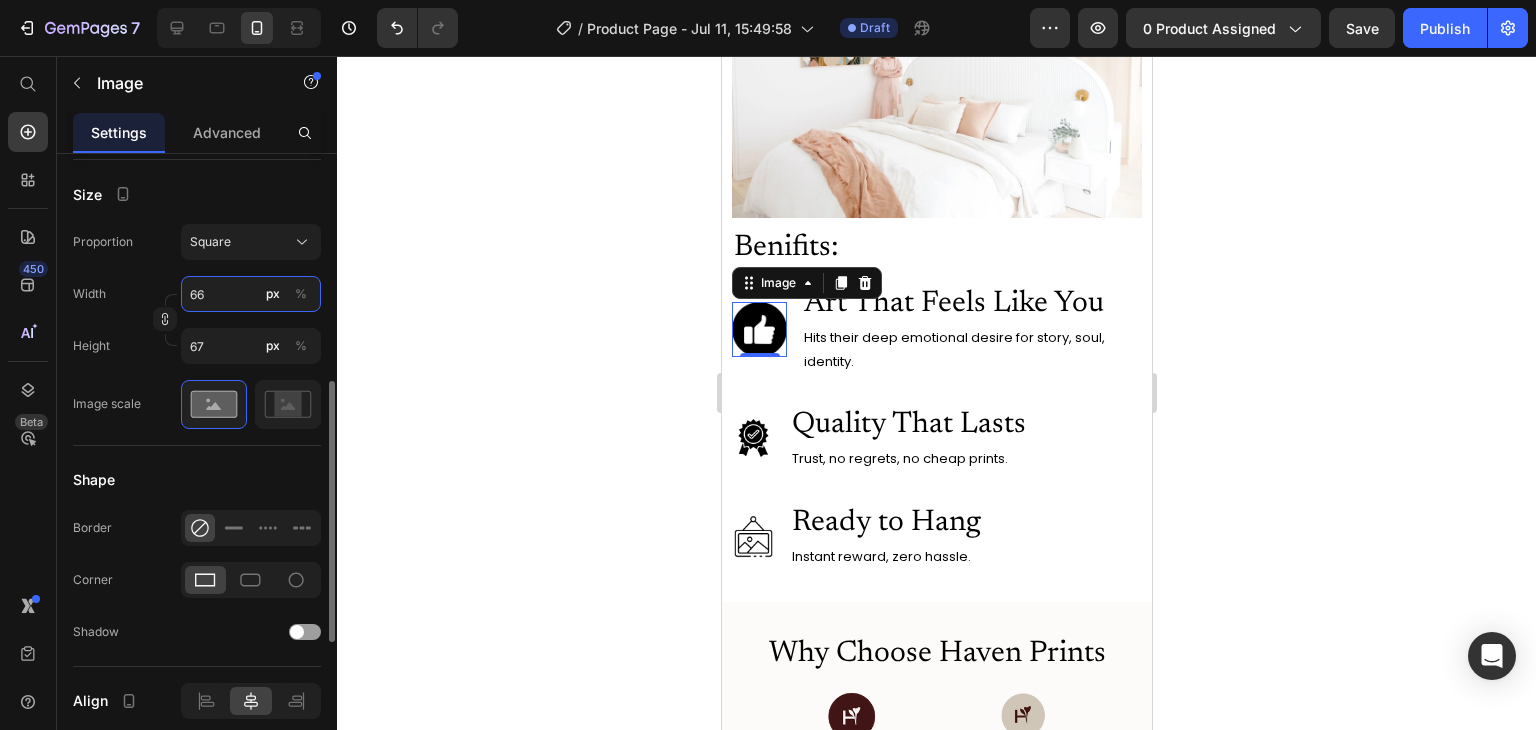 type on "66" 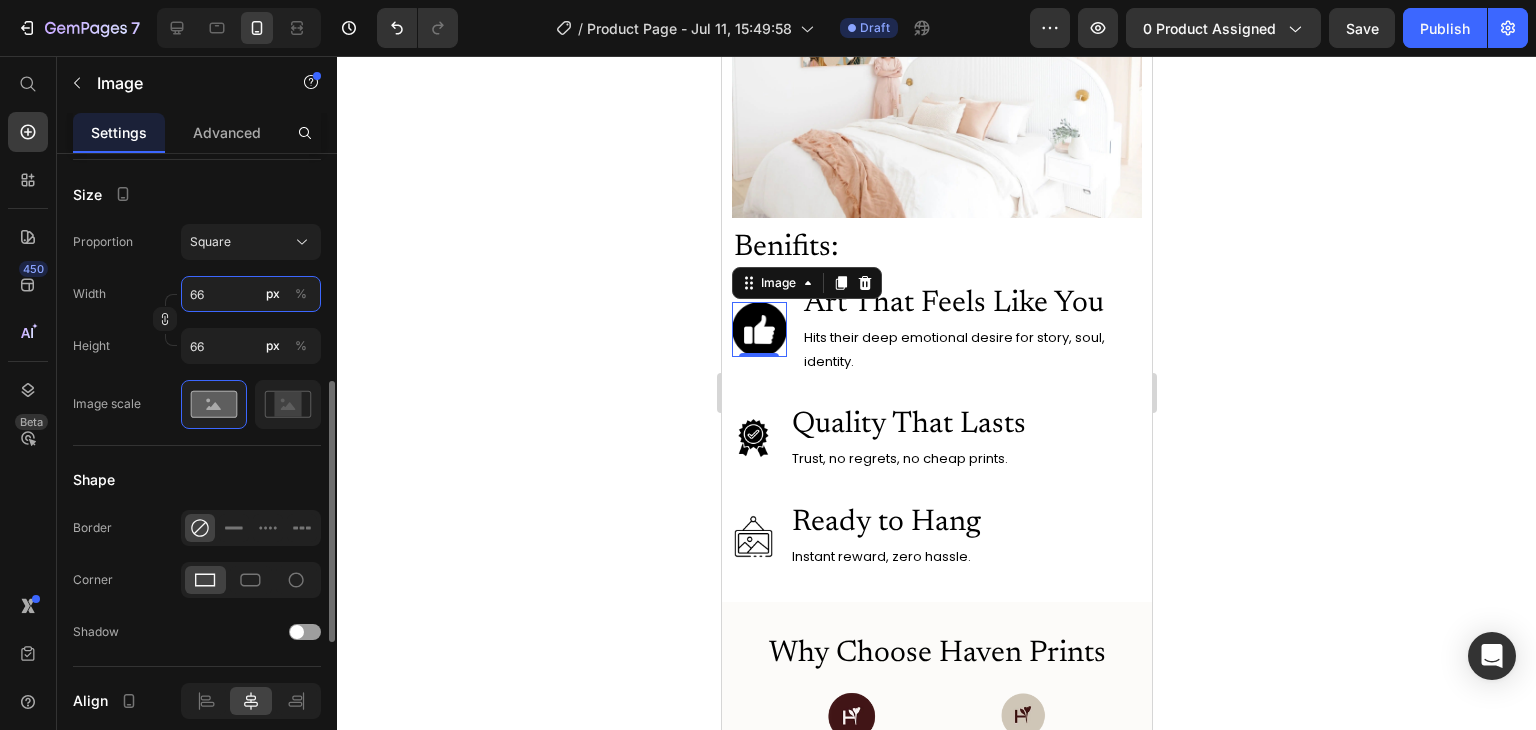 type on "65" 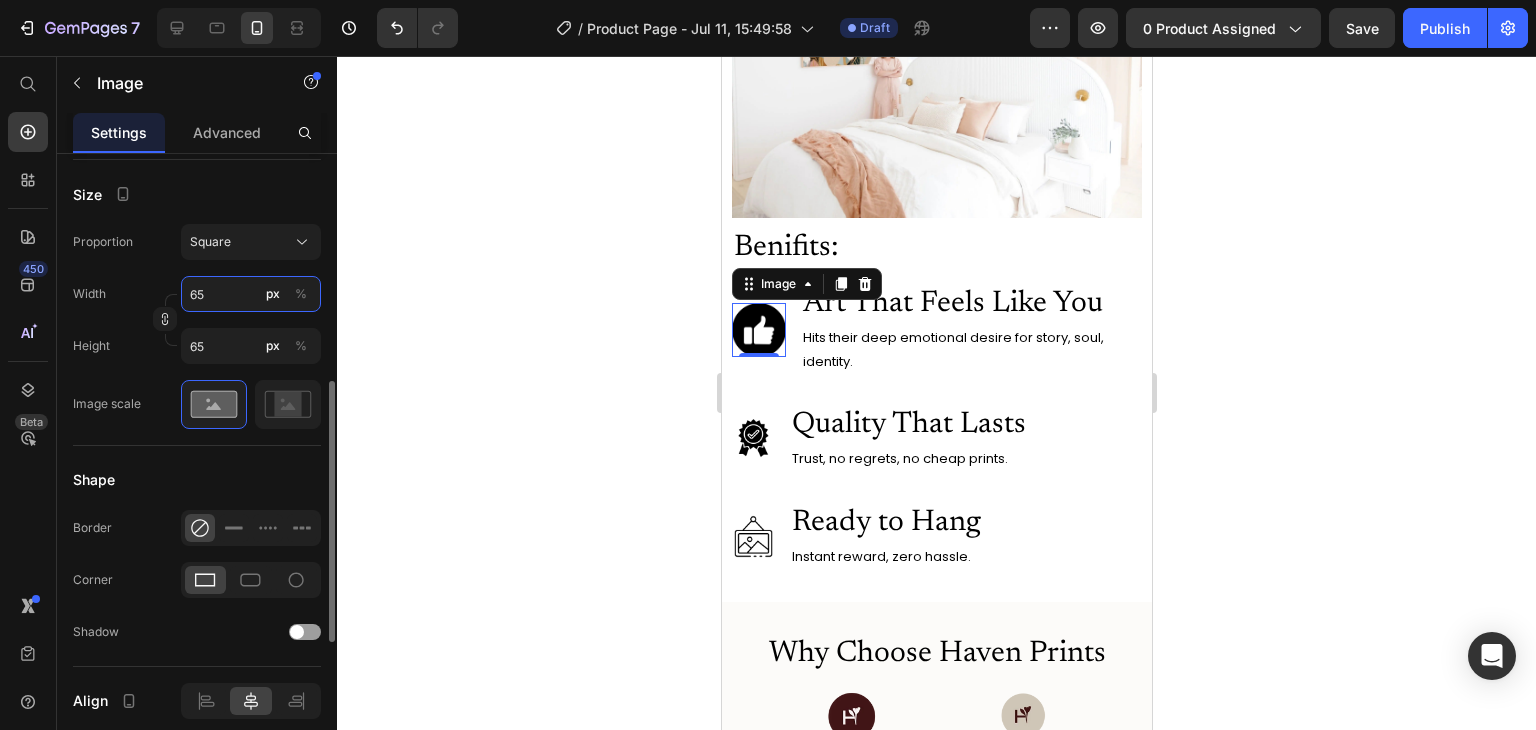type on "64" 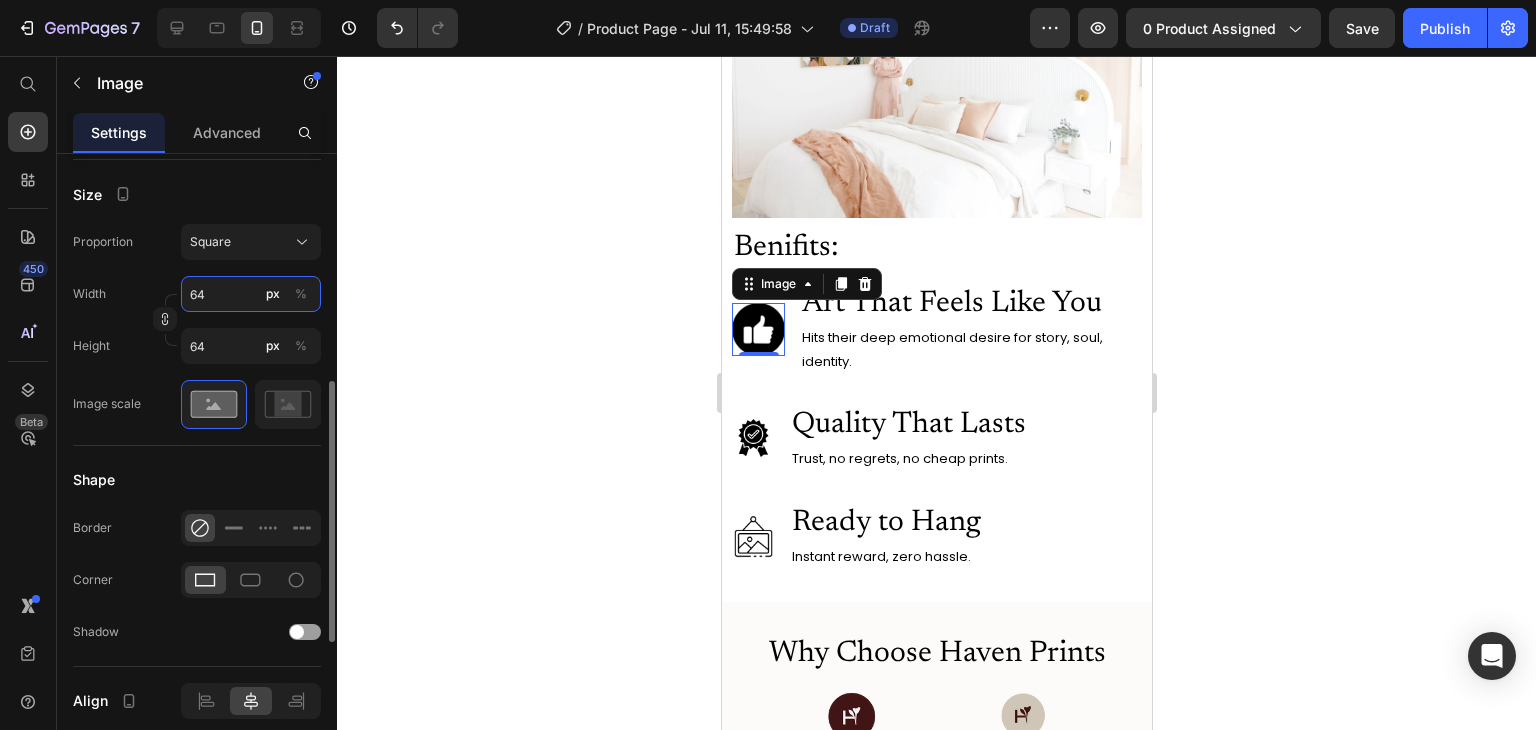 type on "65" 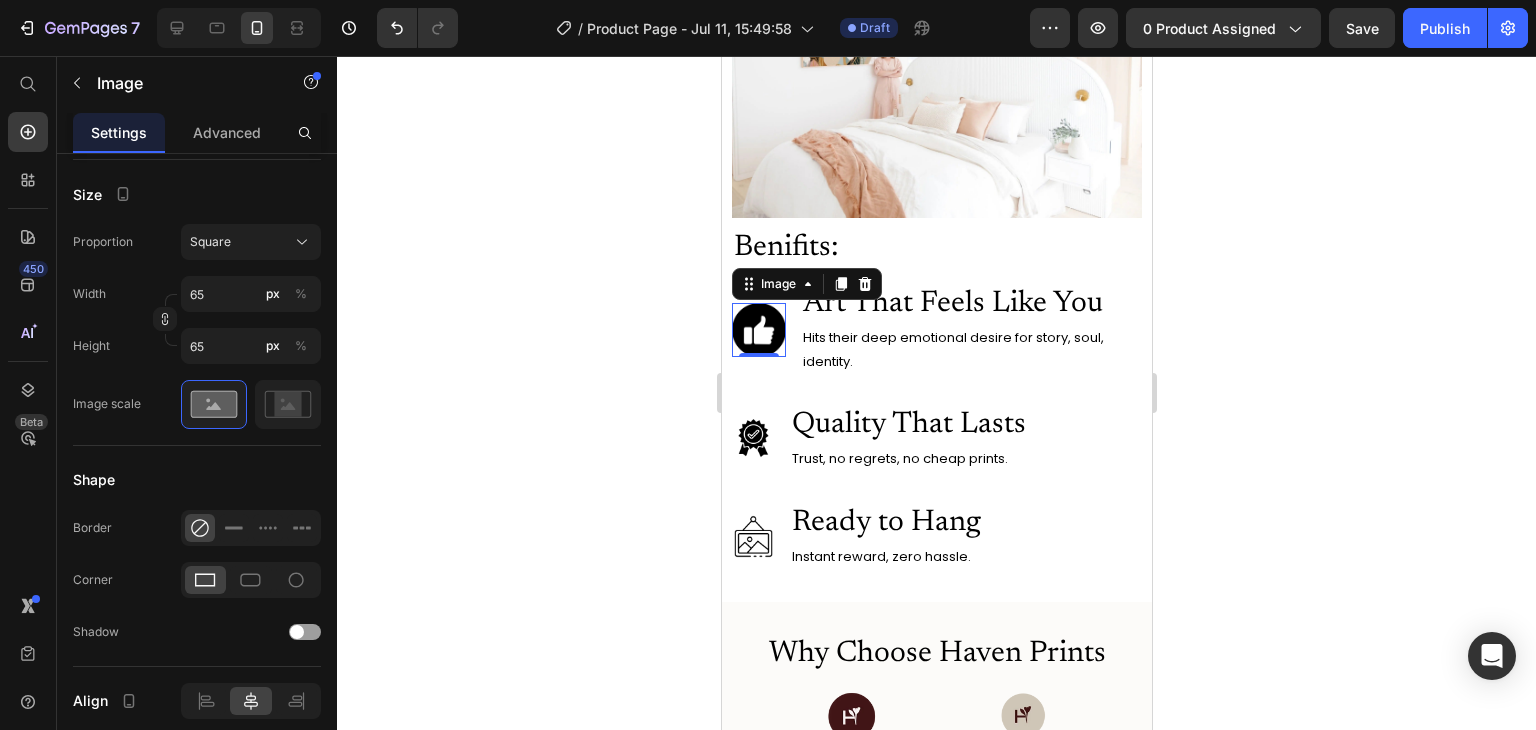 click 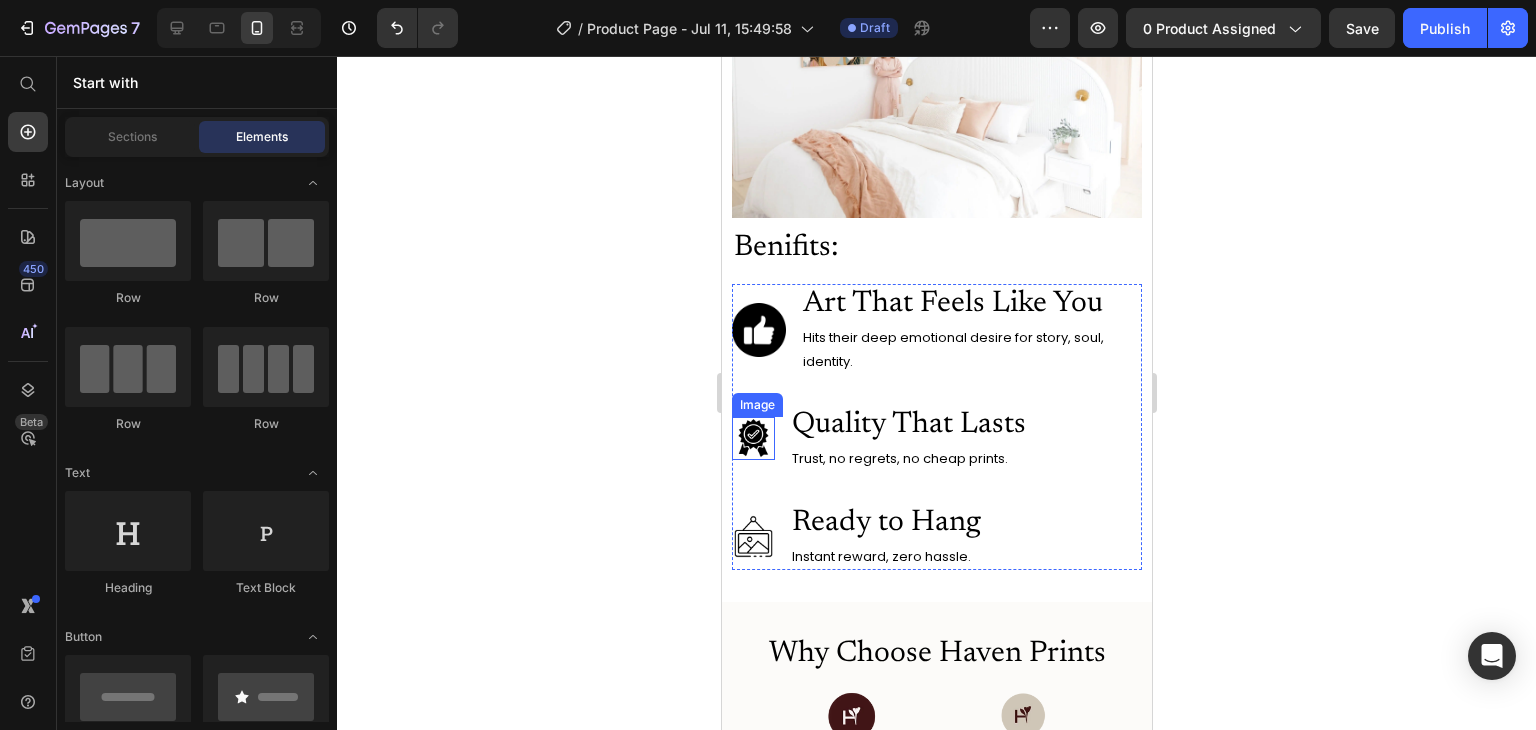 click at bounding box center [752, 438] 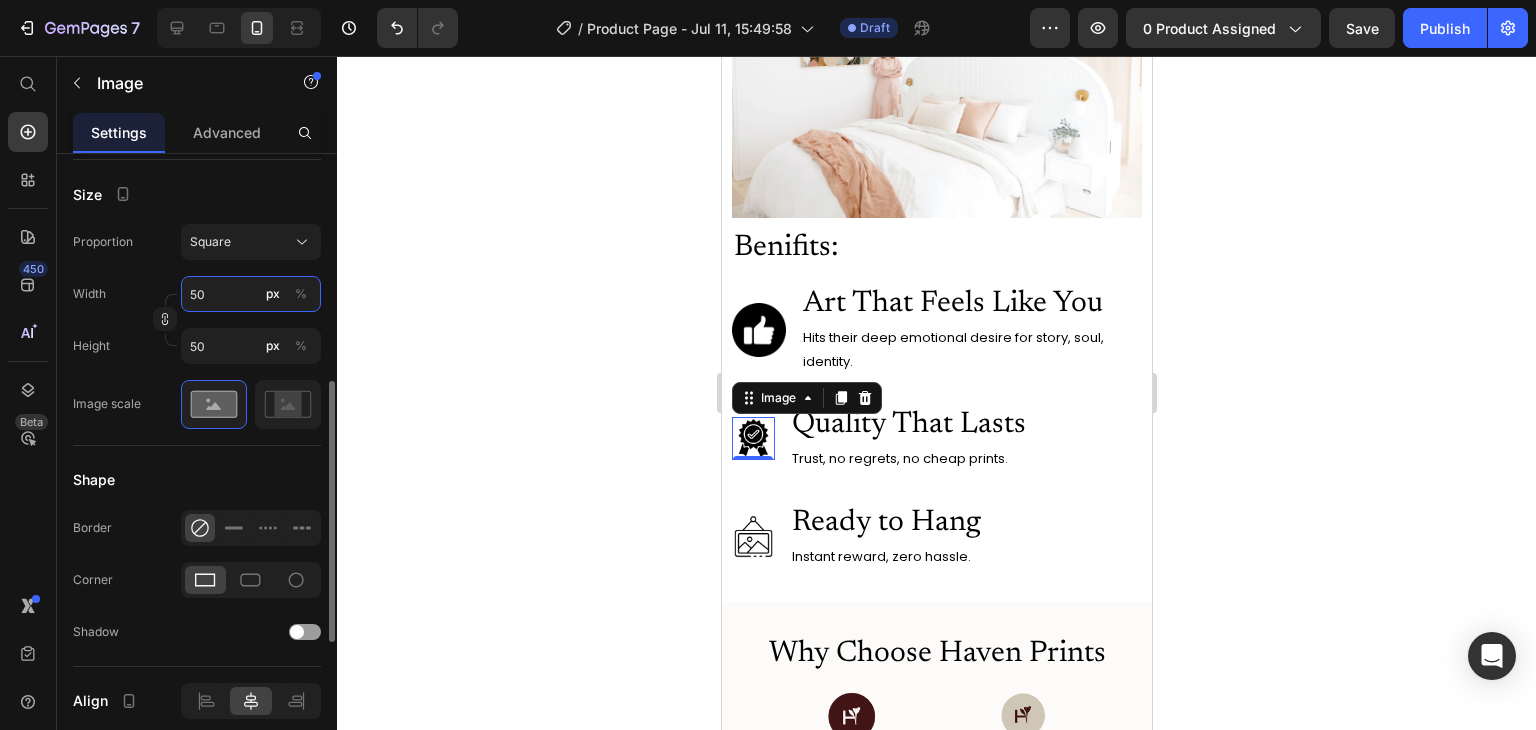 click on "50" at bounding box center (251, 294) 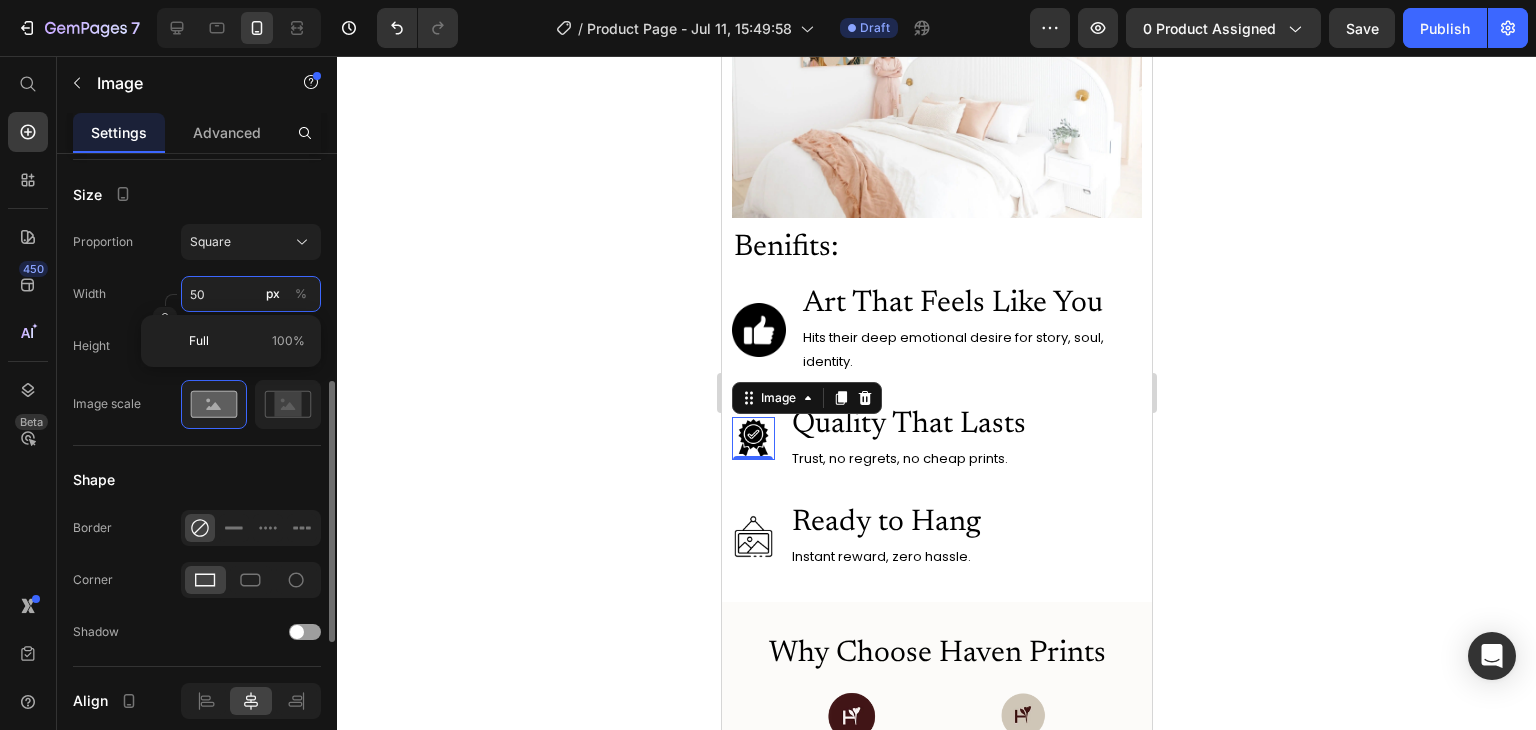 type on "6" 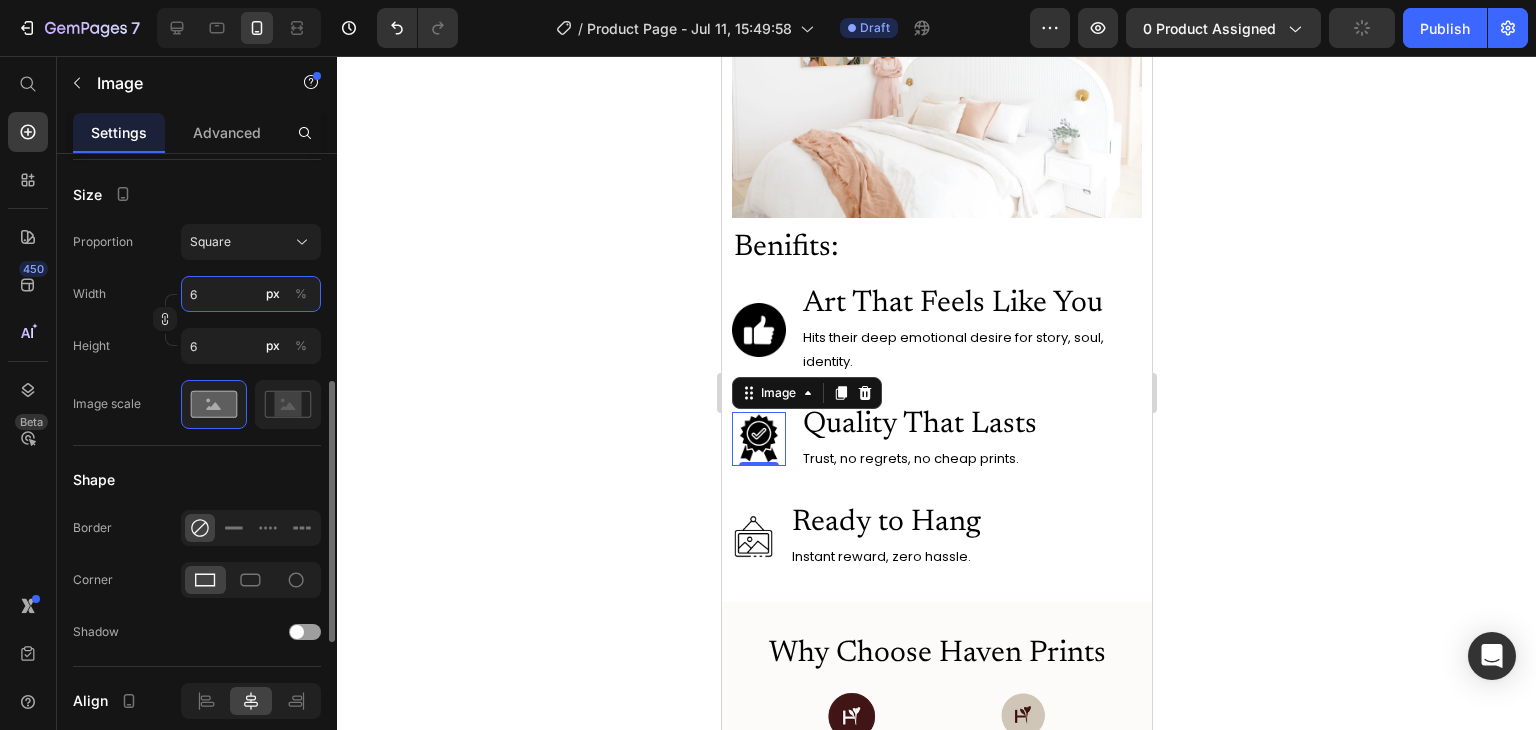 type on "65" 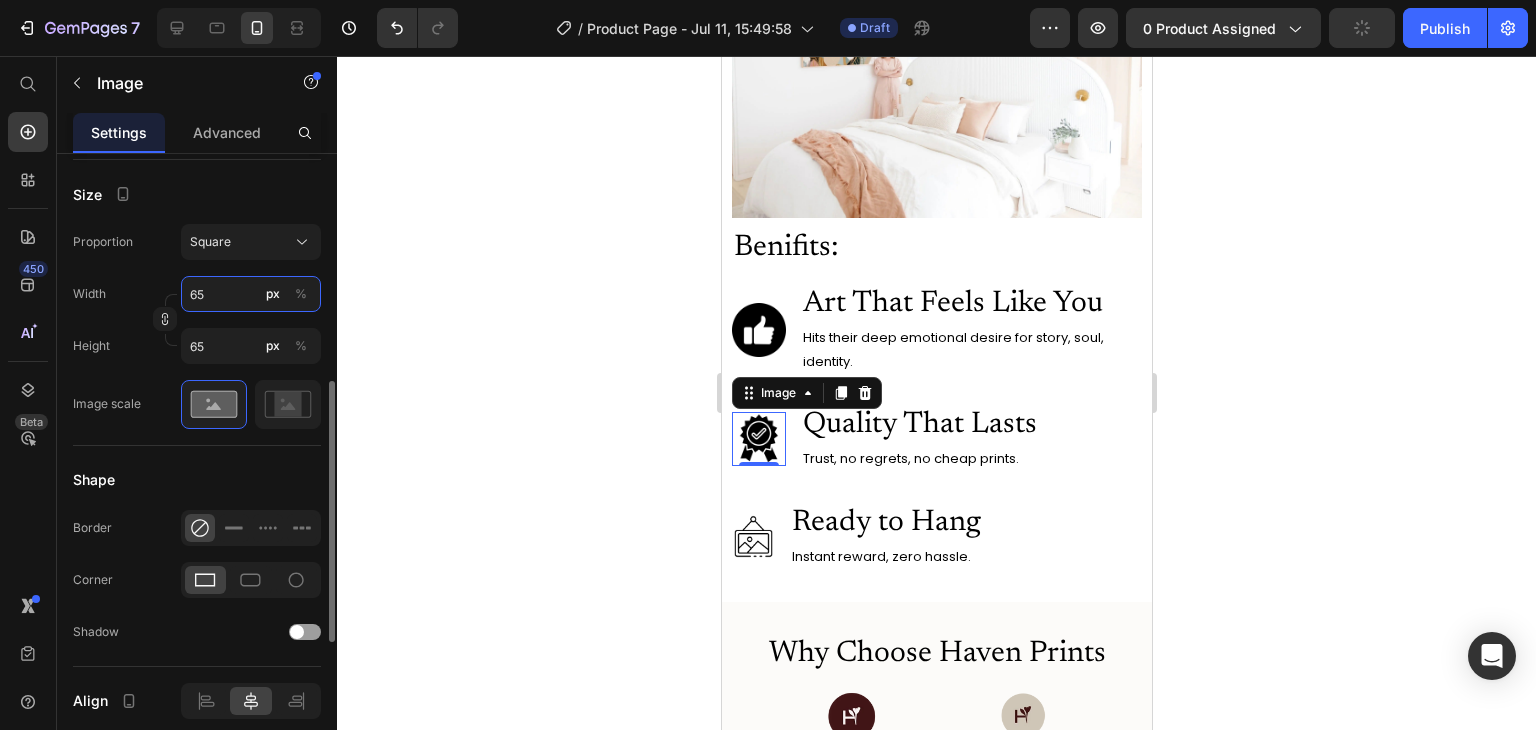 type on "6" 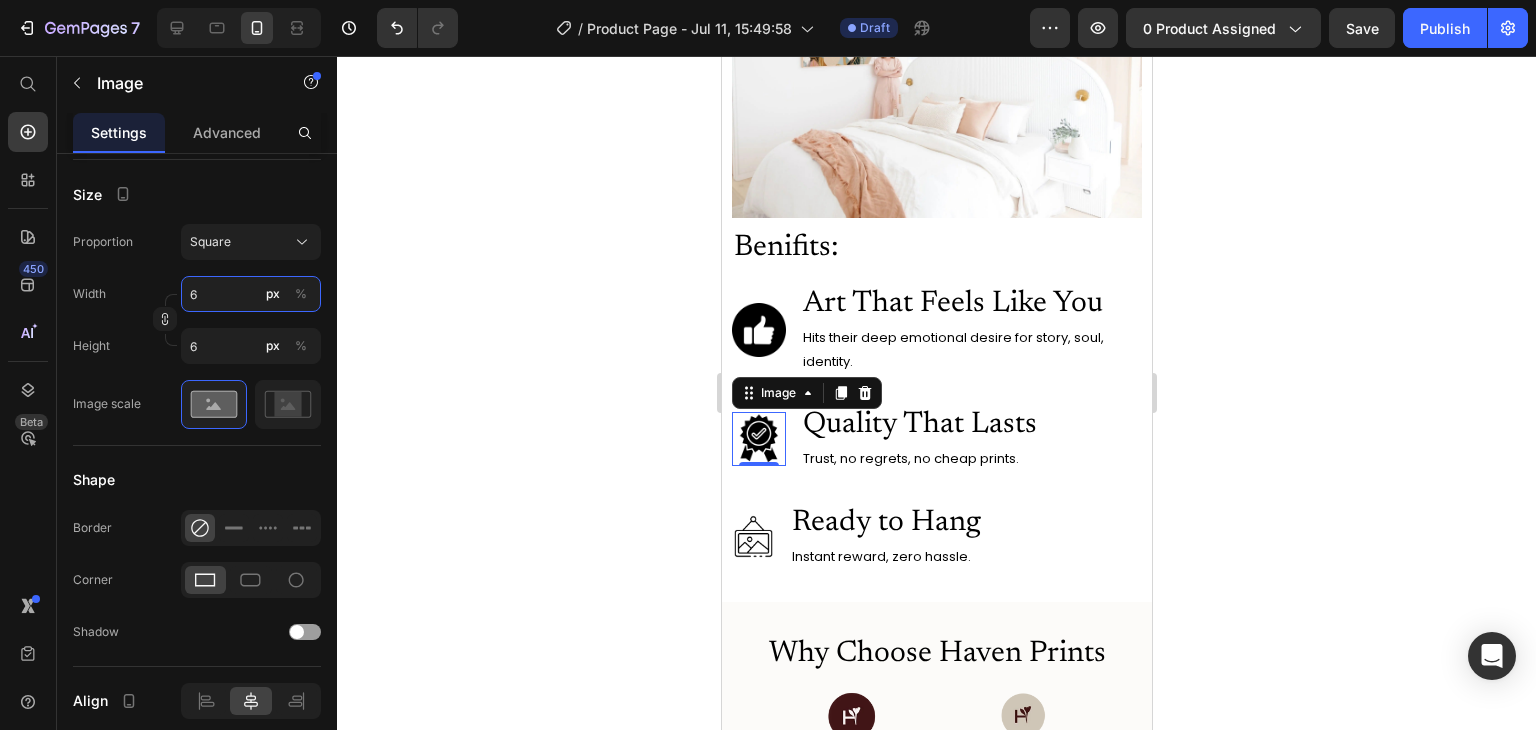 type on "65" 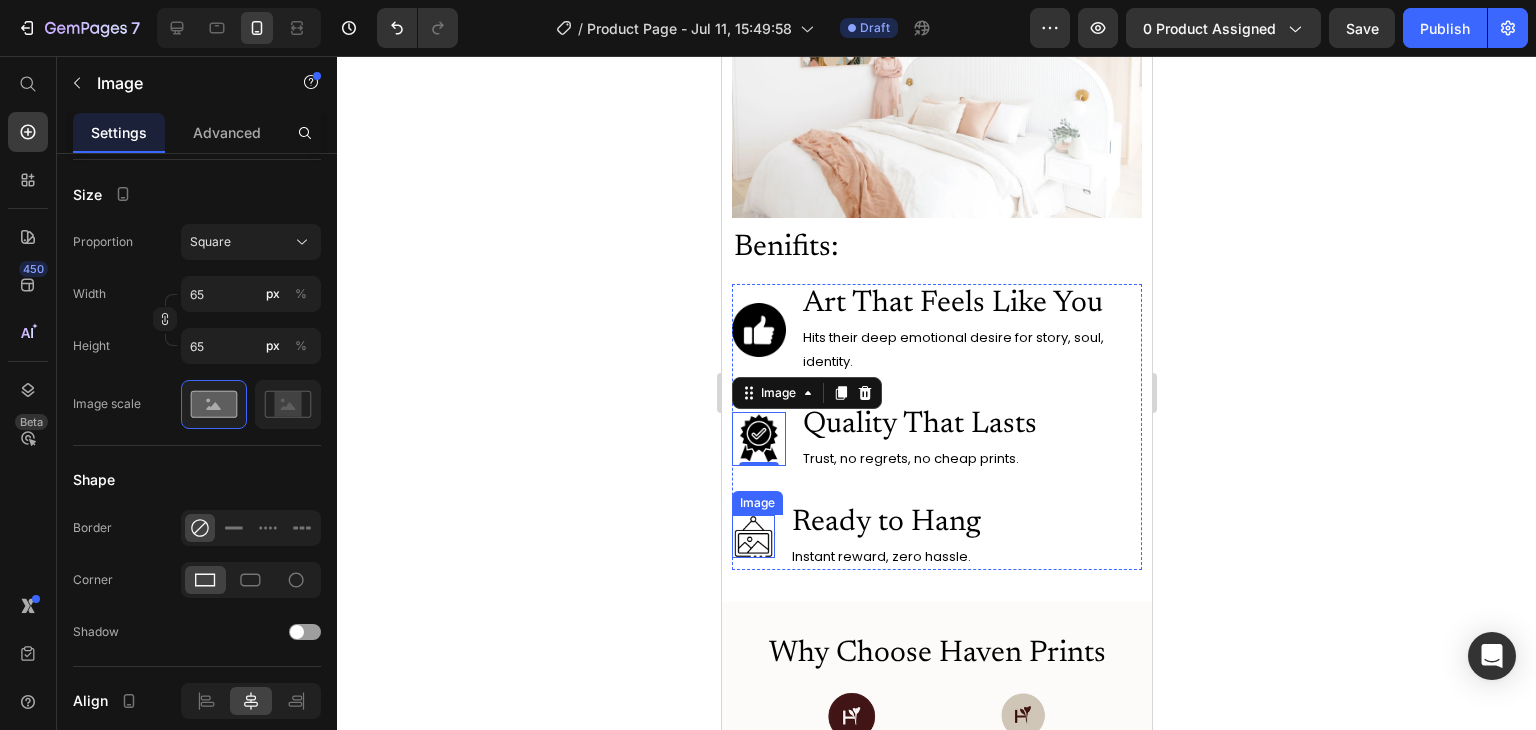 click at bounding box center (752, 536) 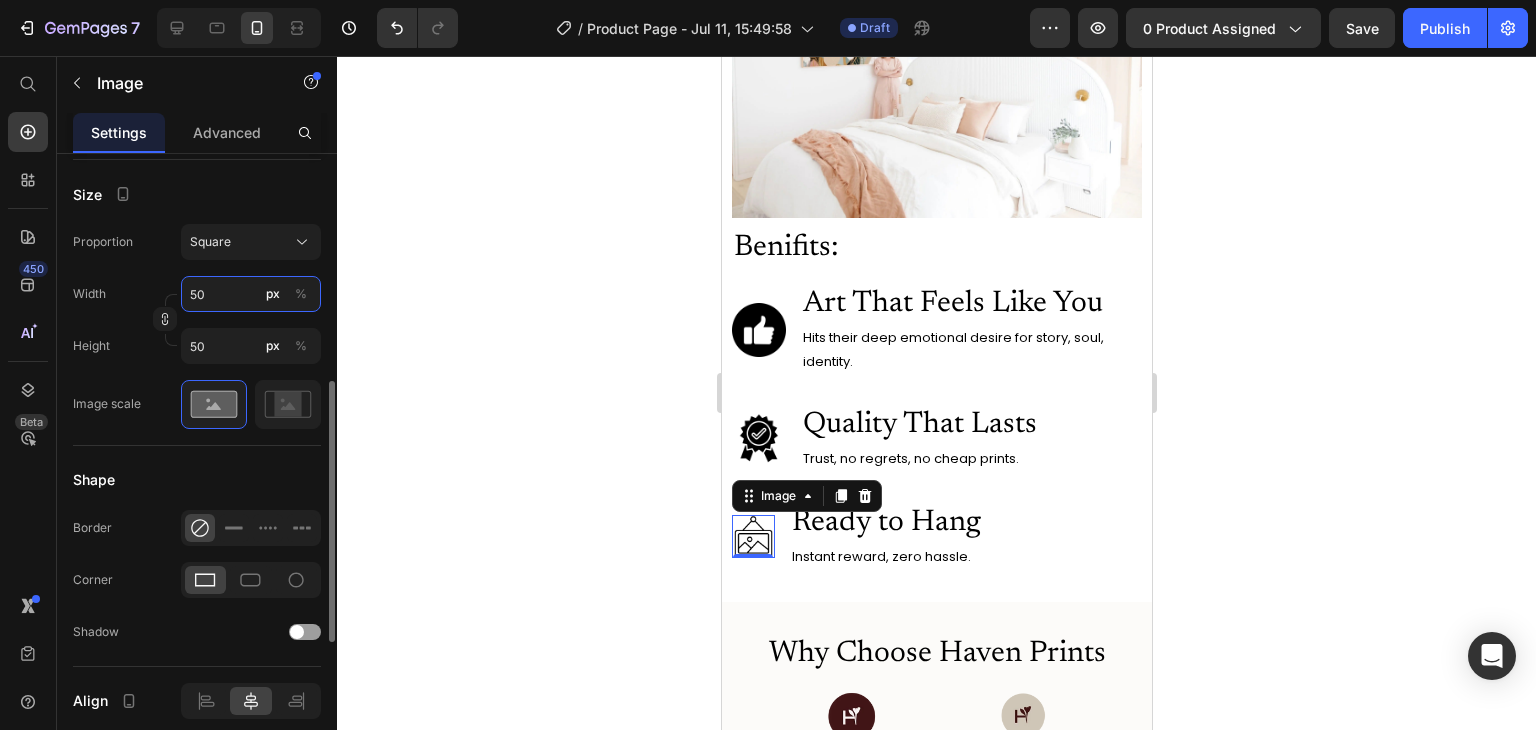 click on "50" at bounding box center [251, 294] 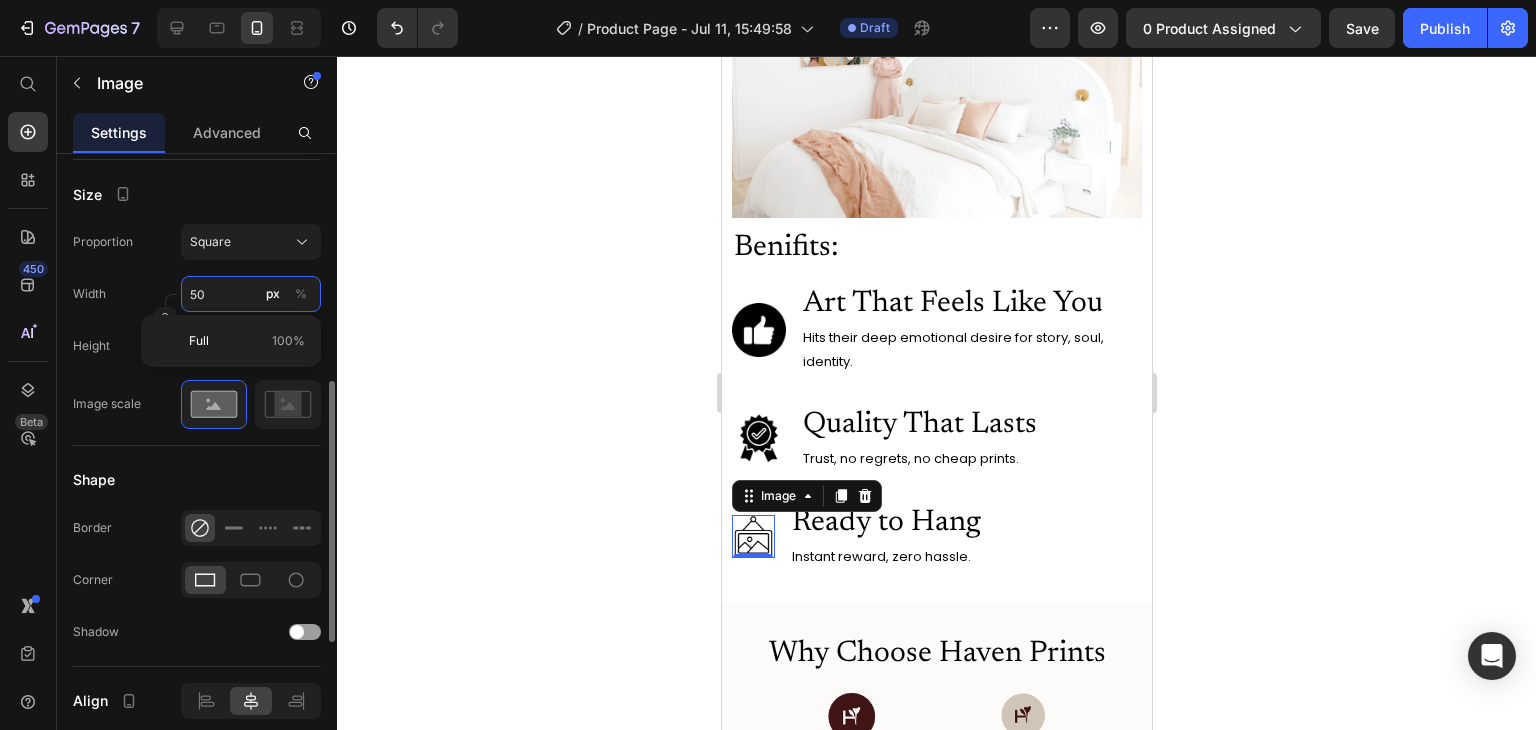 type on "6" 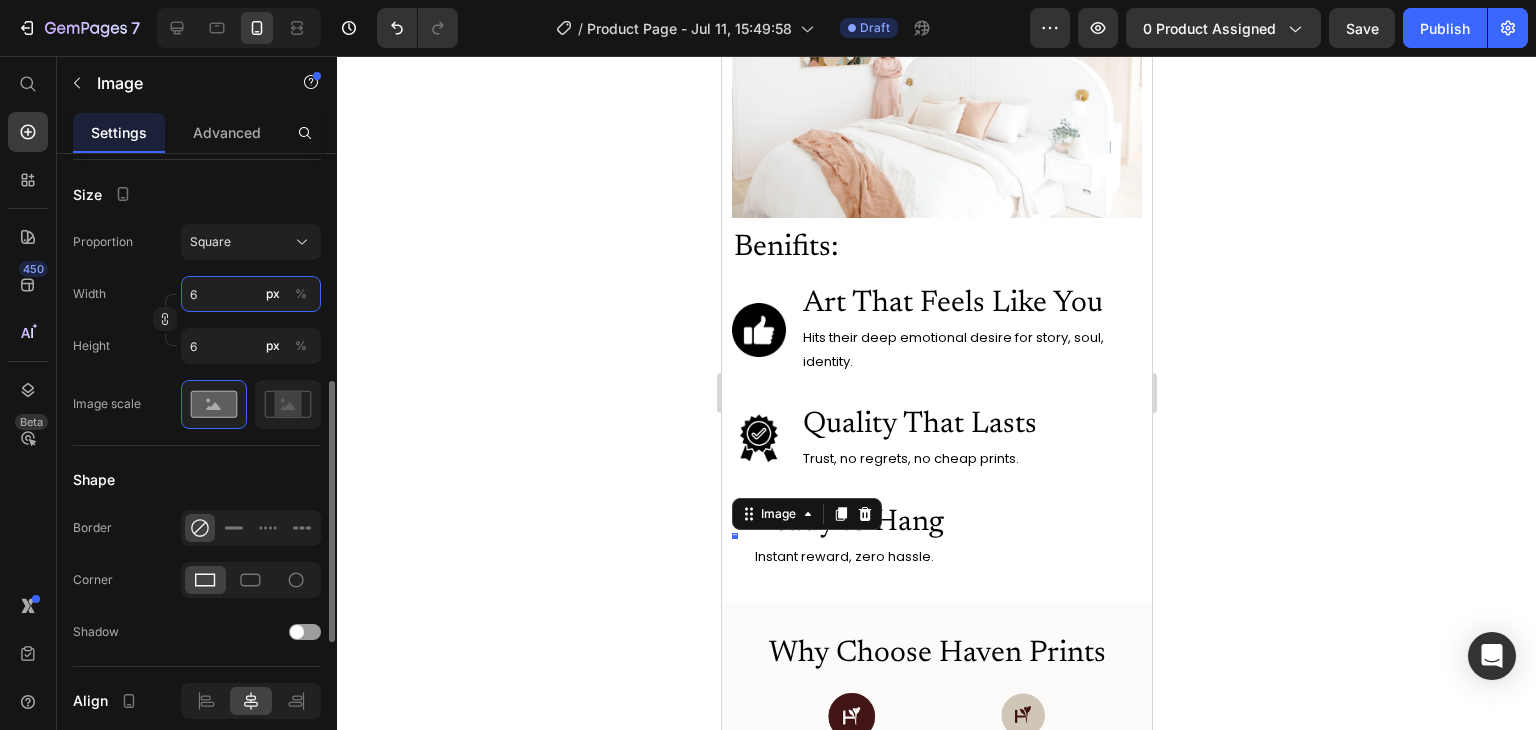 type on "65" 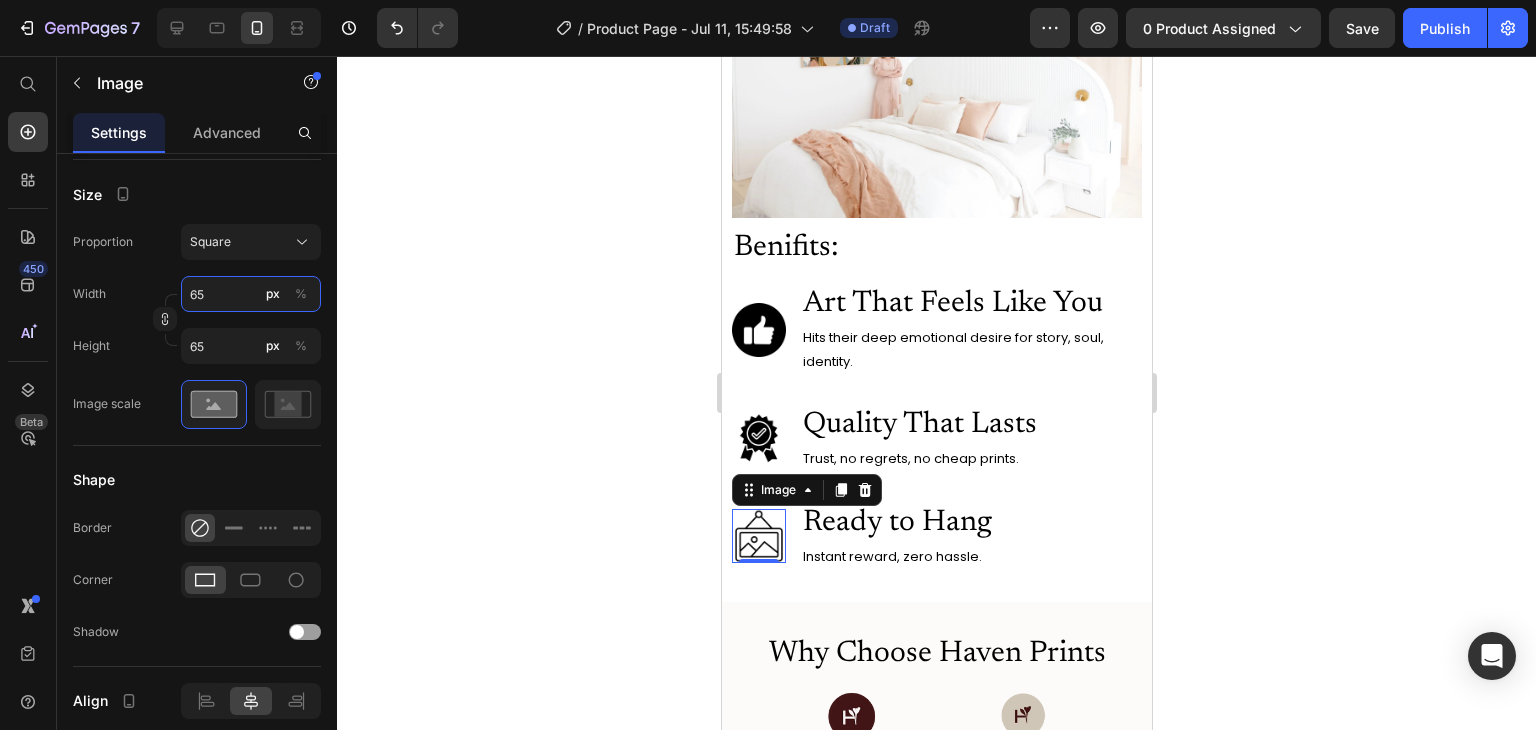 type on "65" 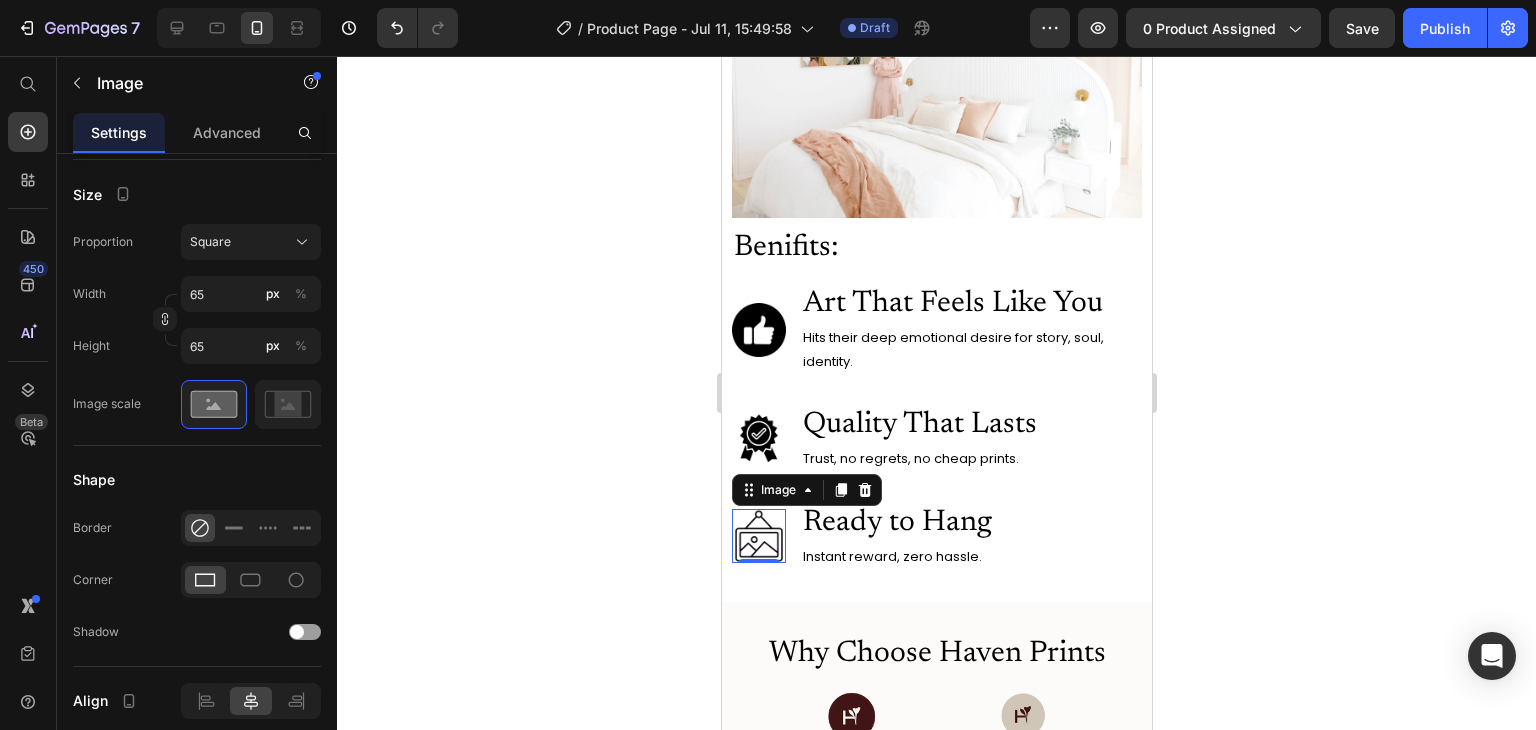 click 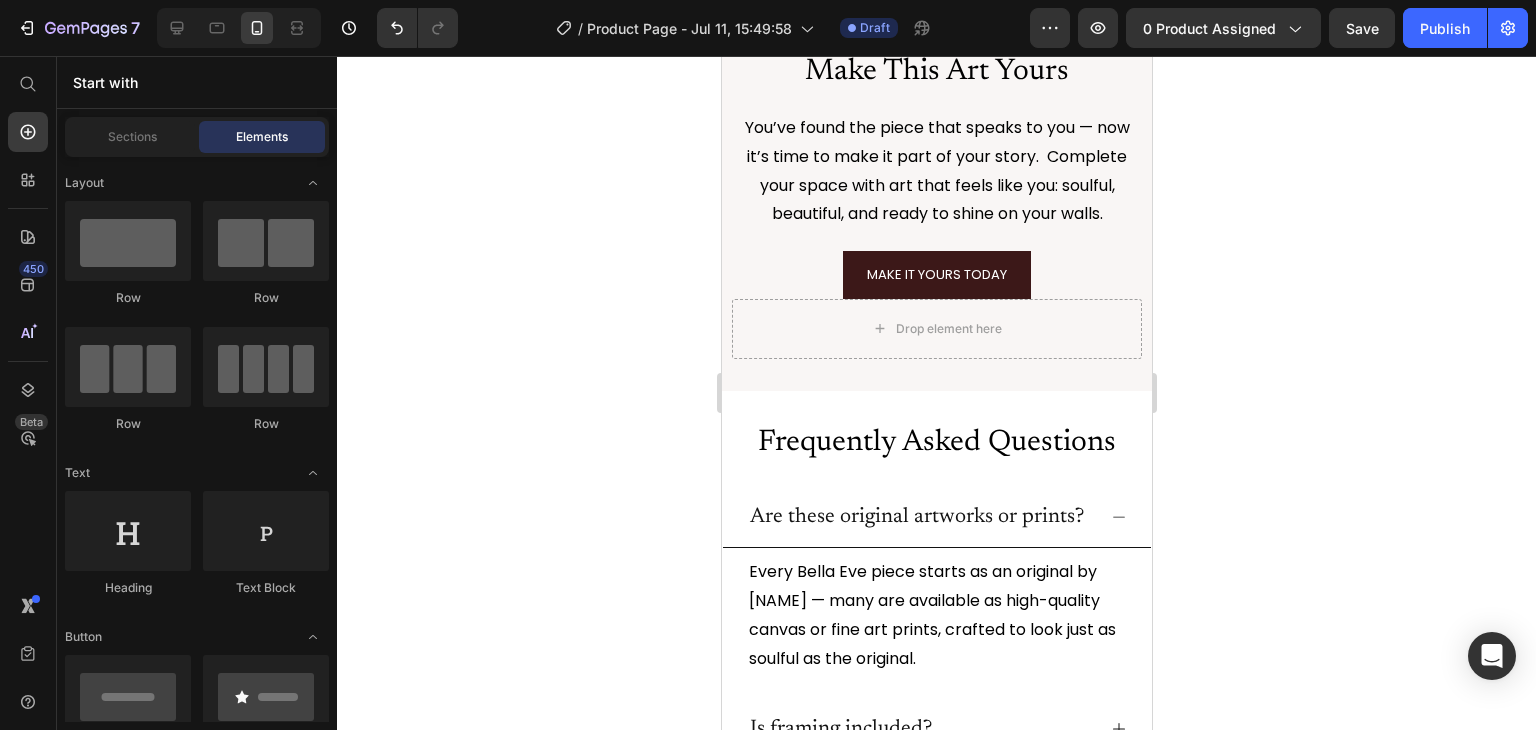 scroll, scrollTop: 9460, scrollLeft: 0, axis: vertical 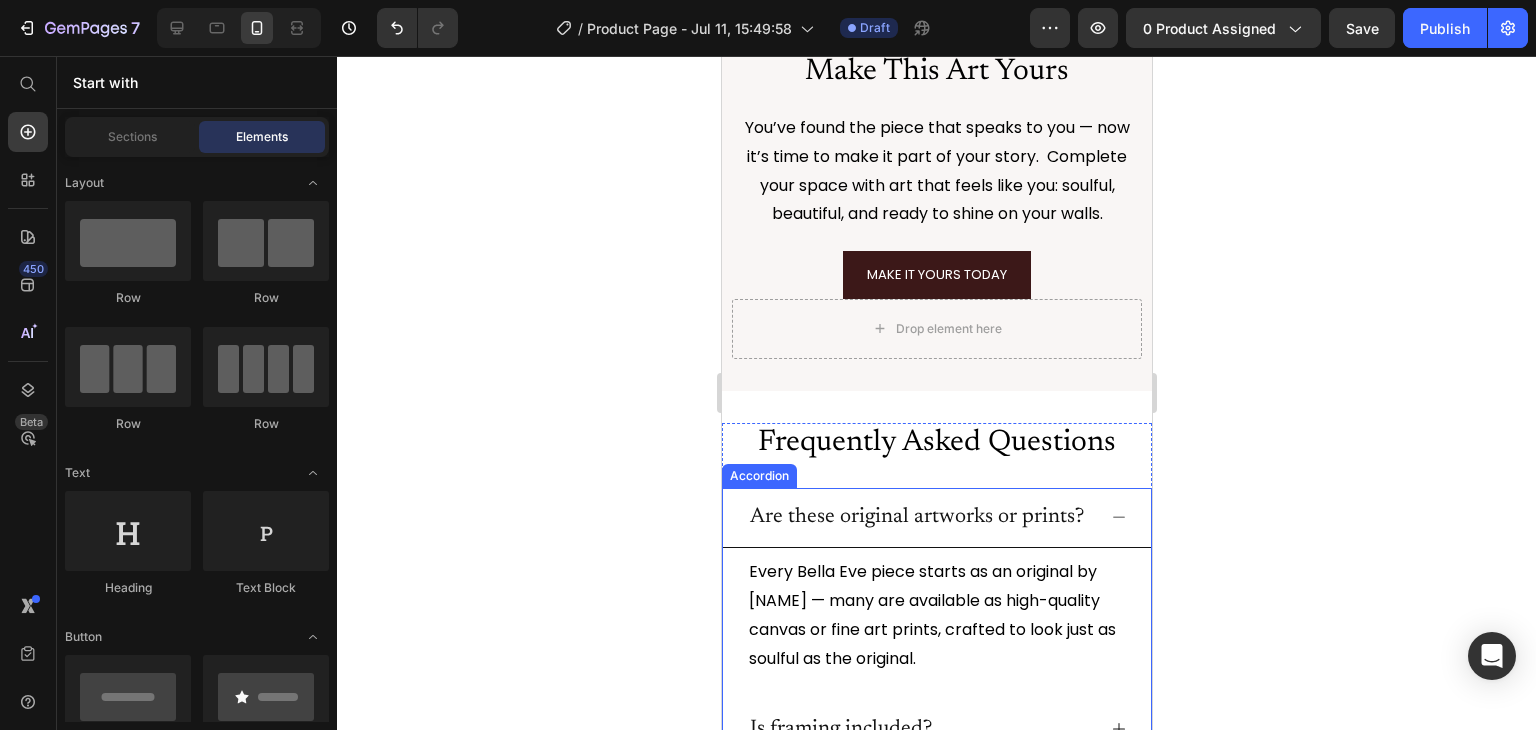 click on "Are these original artworks or prints?" at bounding box center [936, 518] 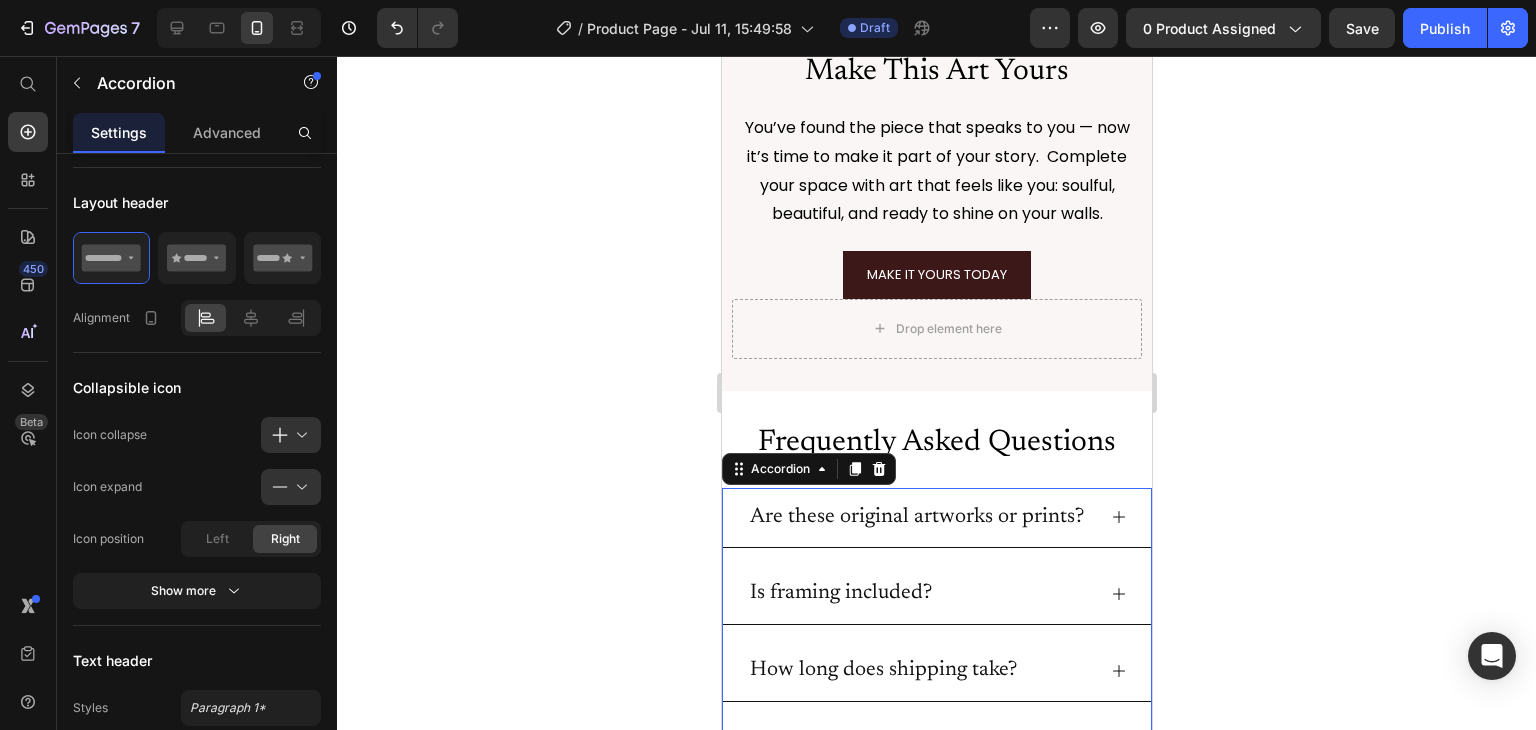 scroll, scrollTop: 0, scrollLeft: 0, axis: both 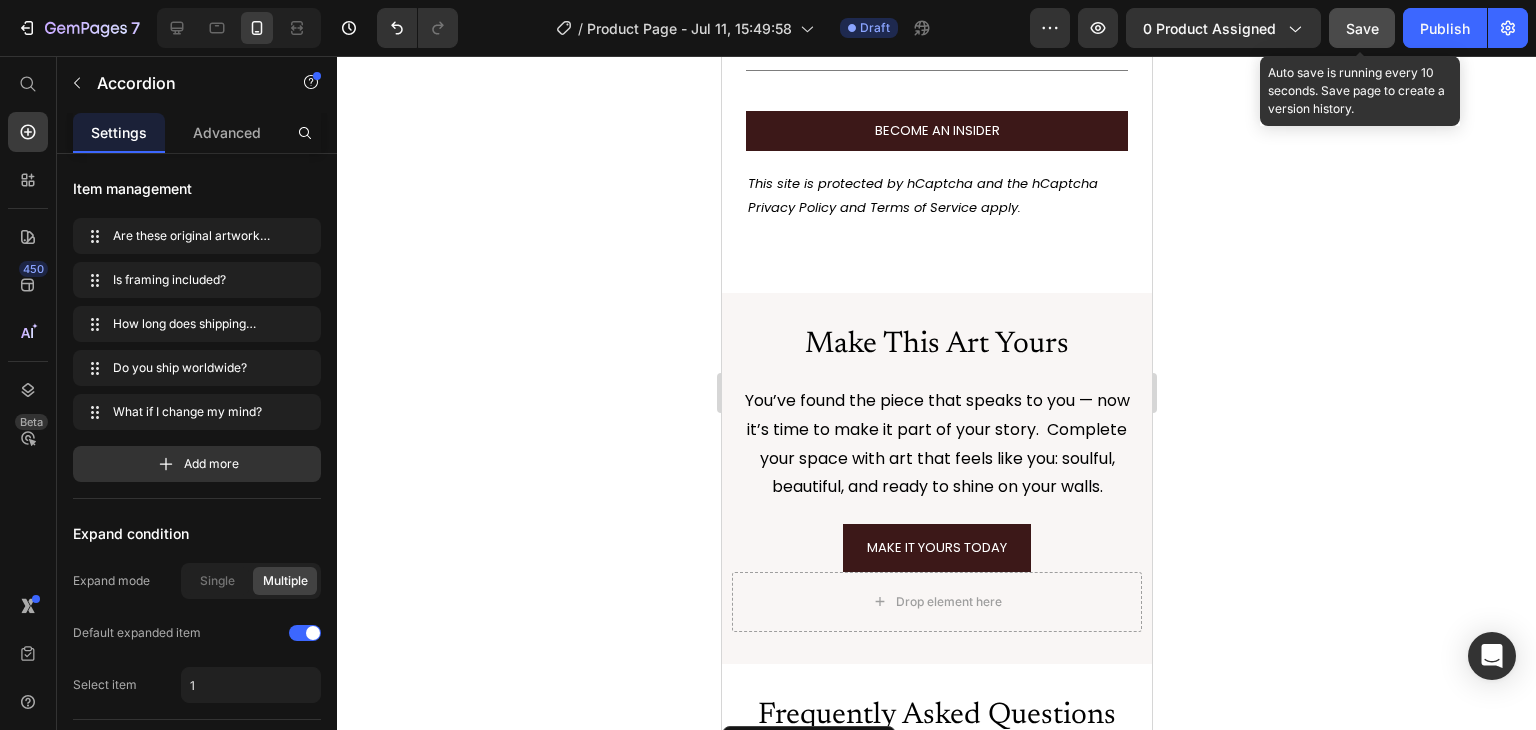 click on "Save" at bounding box center [1362, 28] 